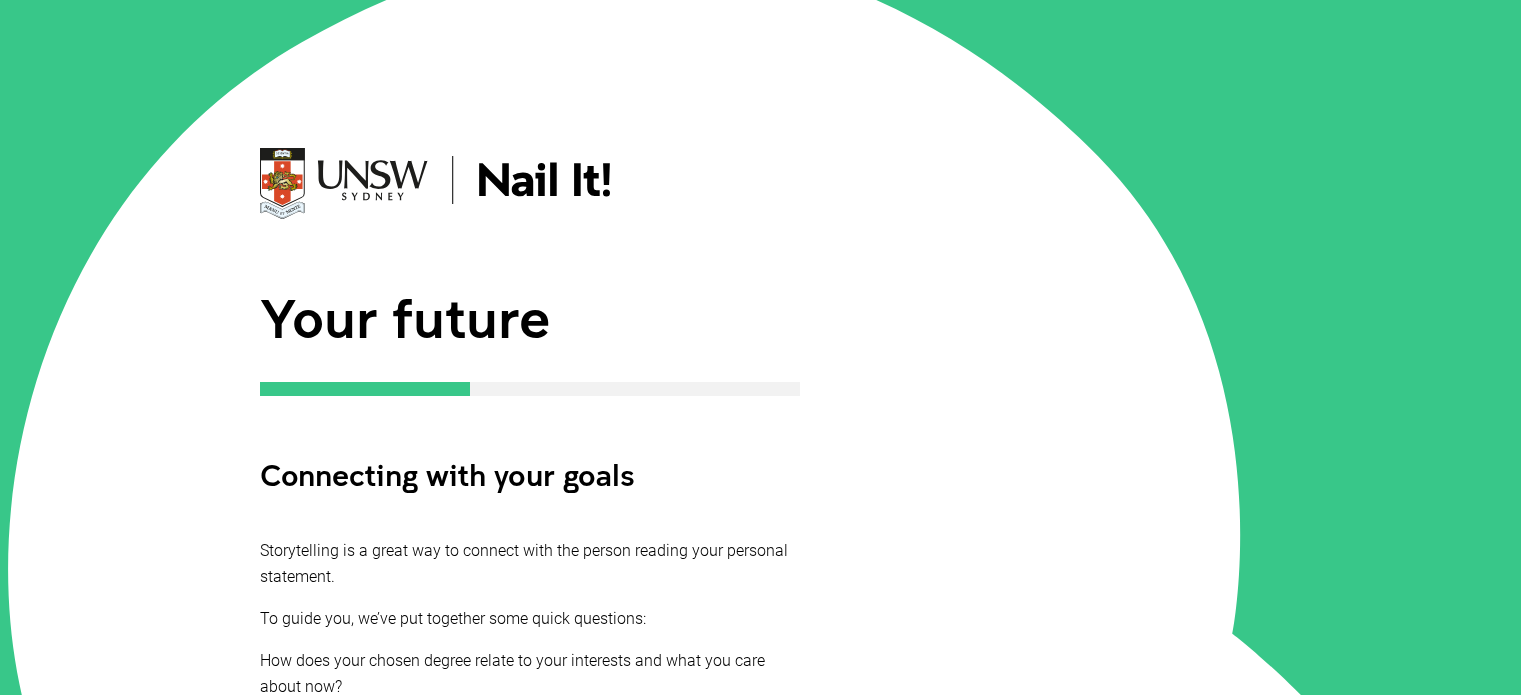 scroll, scrollTop: 213, scrollLeft: 0, axis: vertical 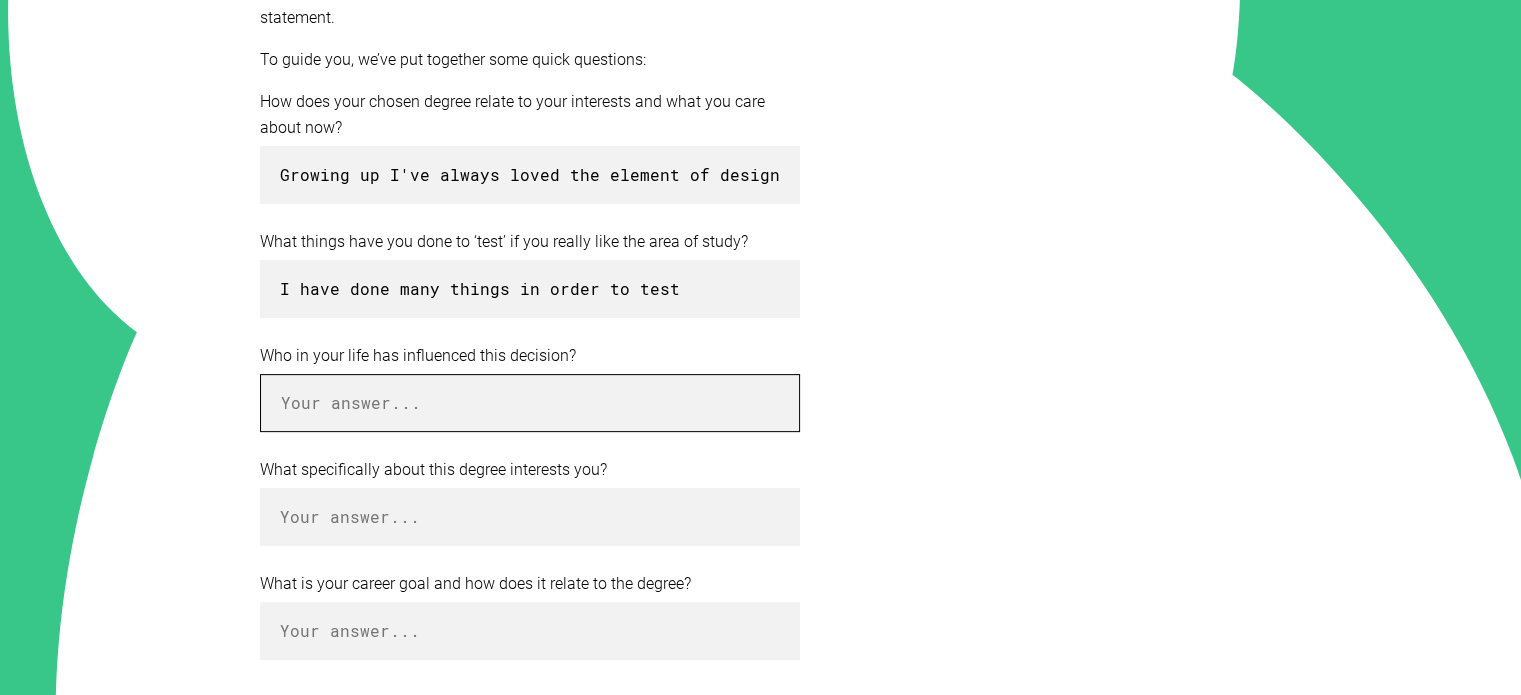 click at bounding box center [530, 403] 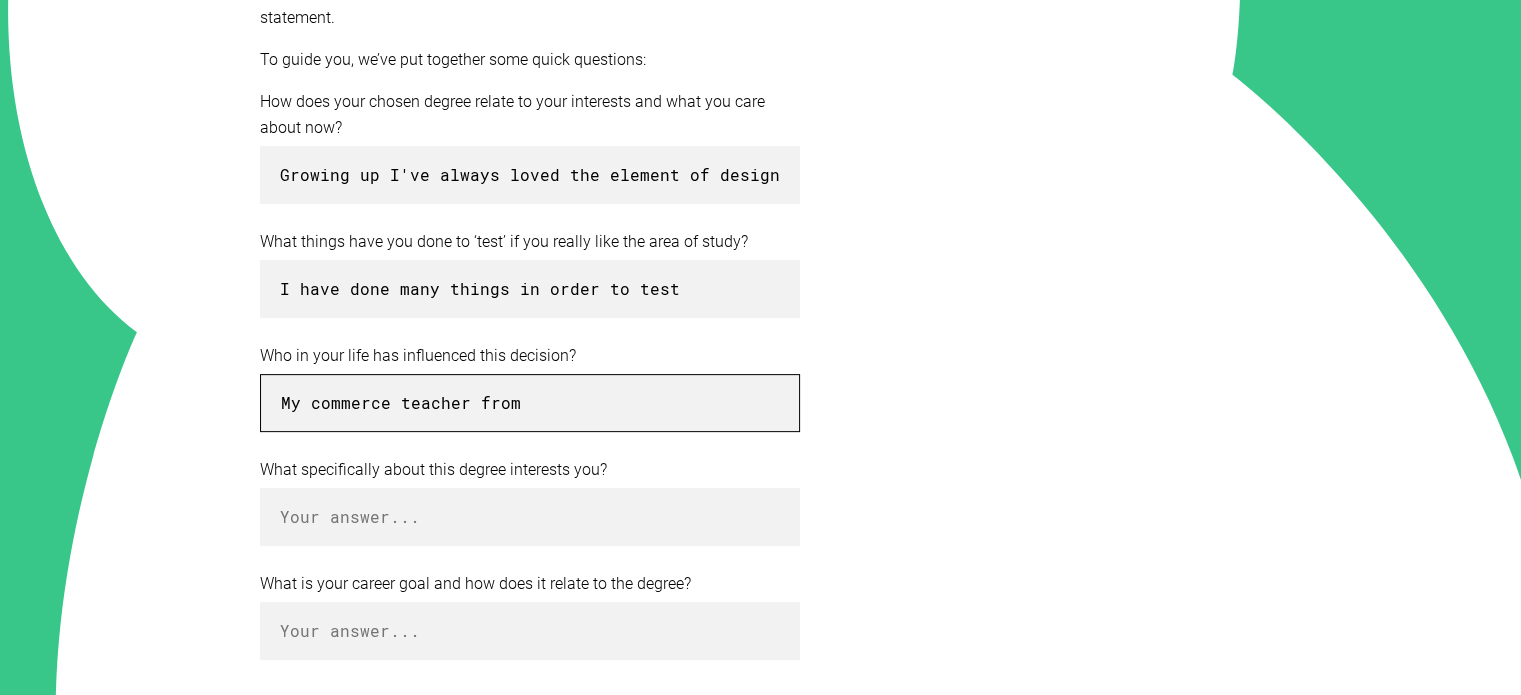 type on "My commerce teacher from" 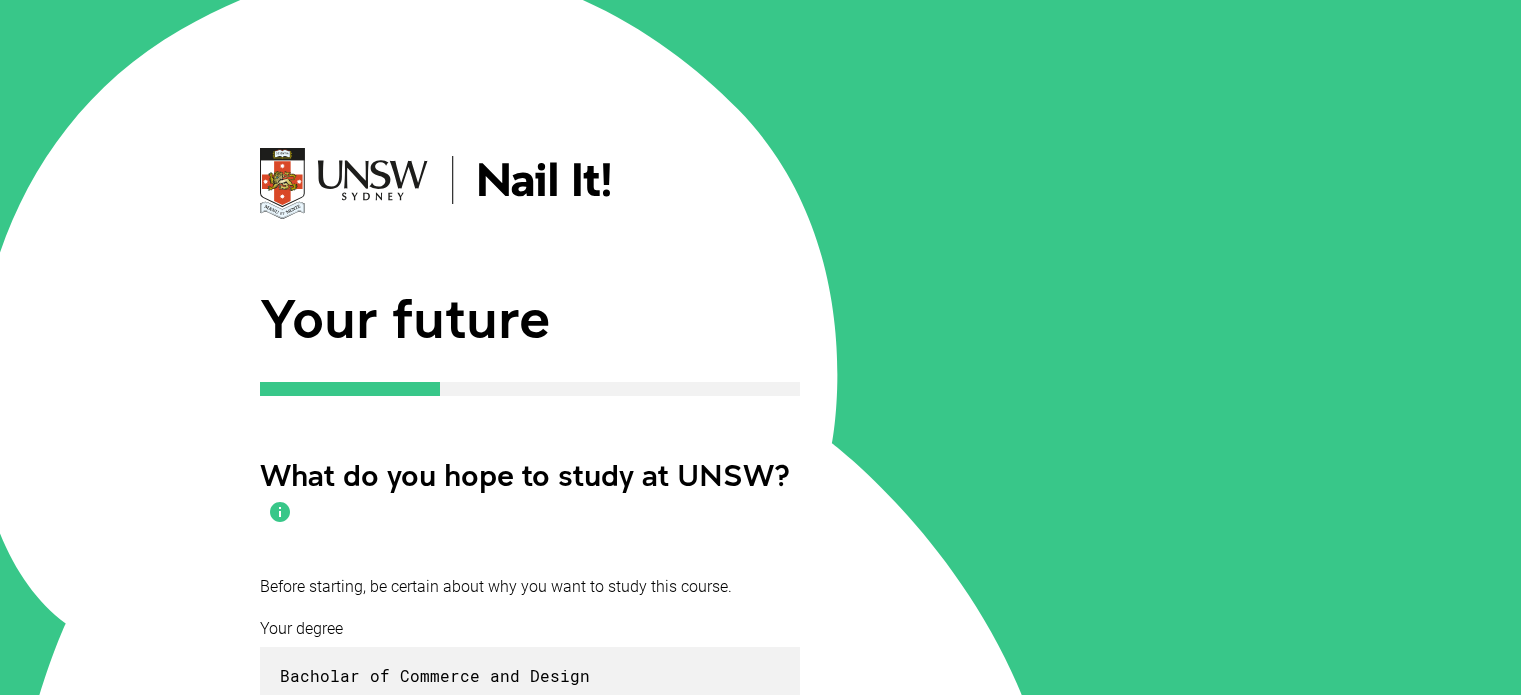 scroll, scrollTop: 269, scrollLeft: 0, axis: vertical 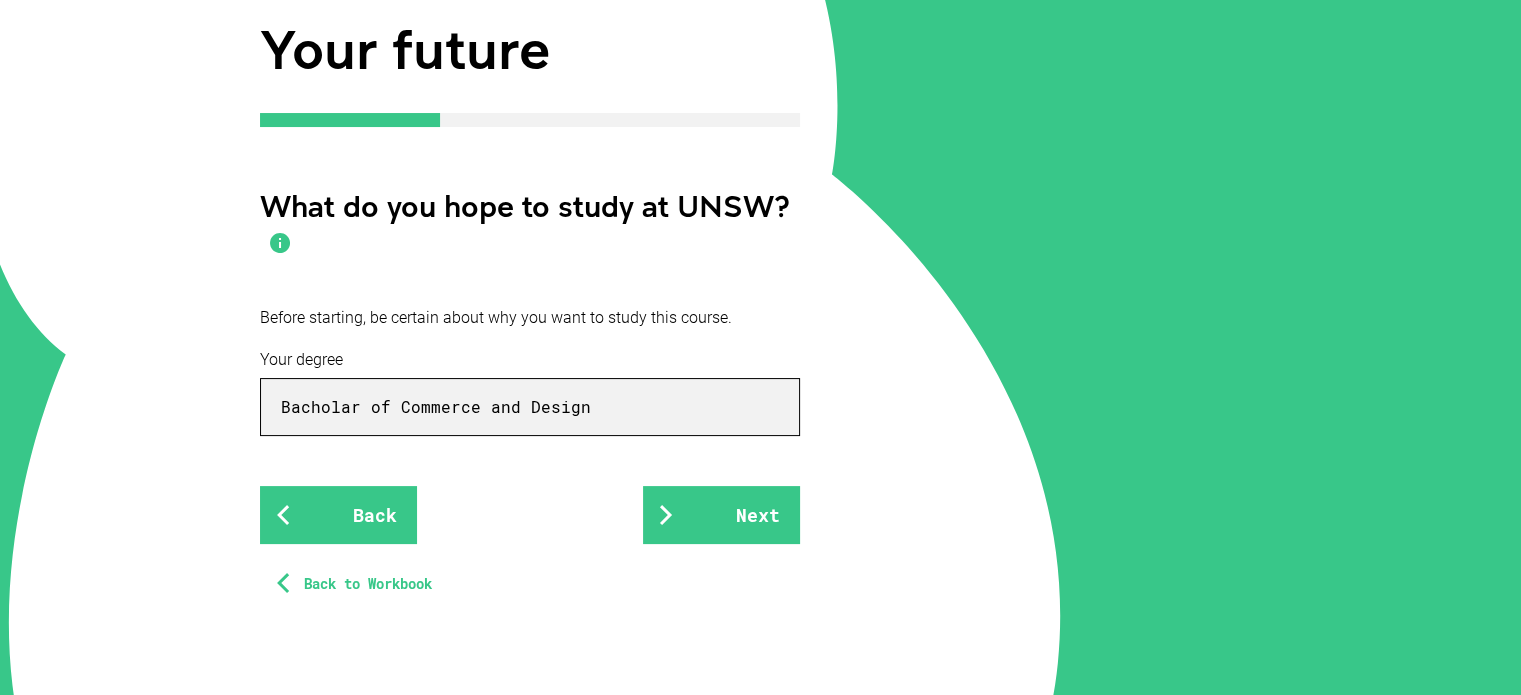 click on "Bacholar of Commerce and Design" at bounding box center [530, 407] 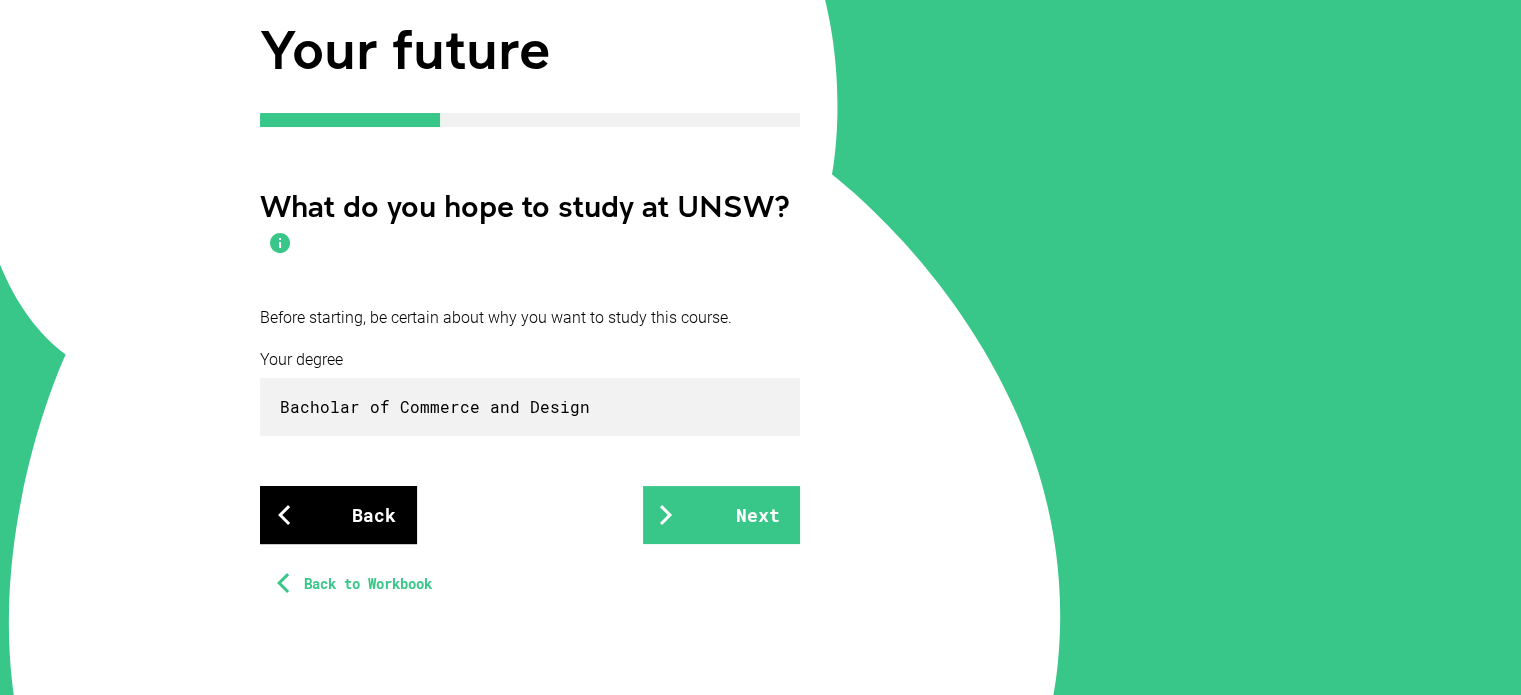 click on "Back" at bounding box center (338, 515) 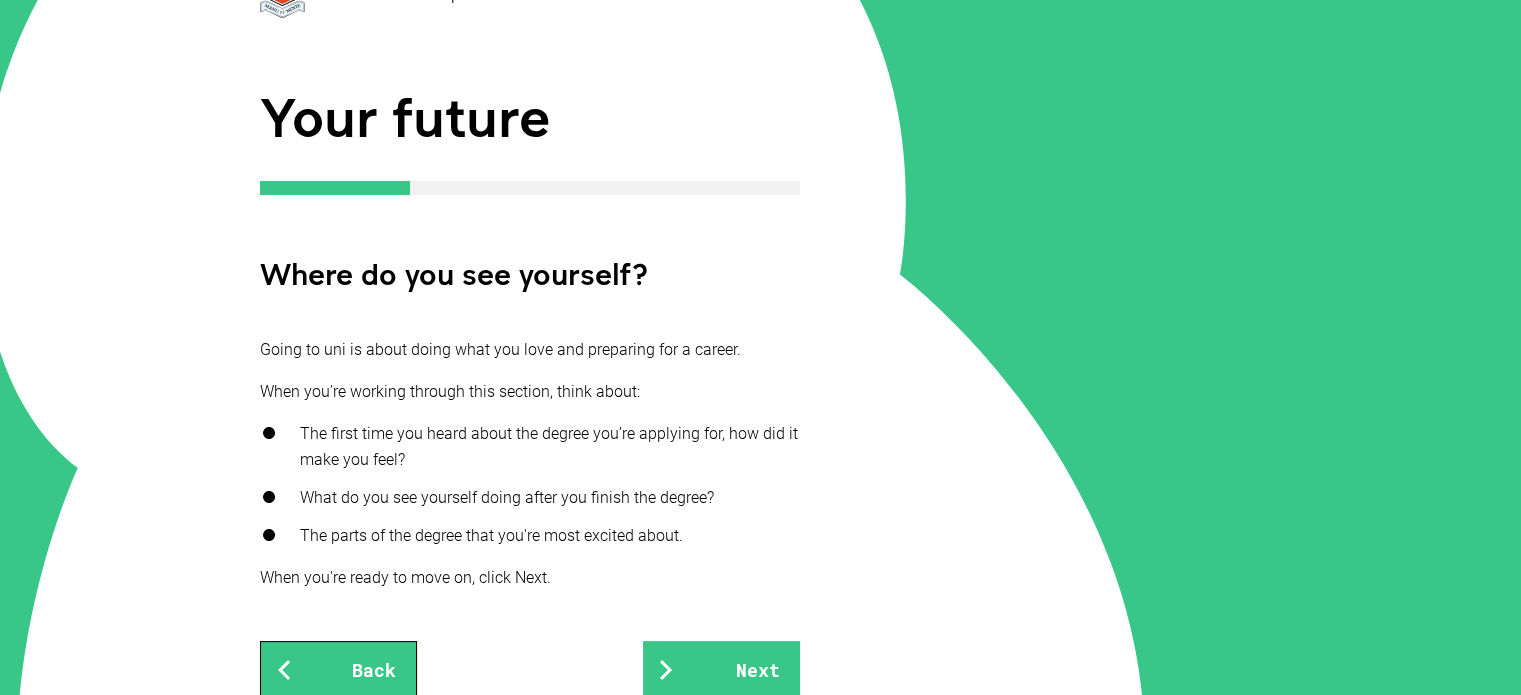 scroll, scrollTop: 300, scrollLeft: 0, axis: vertical 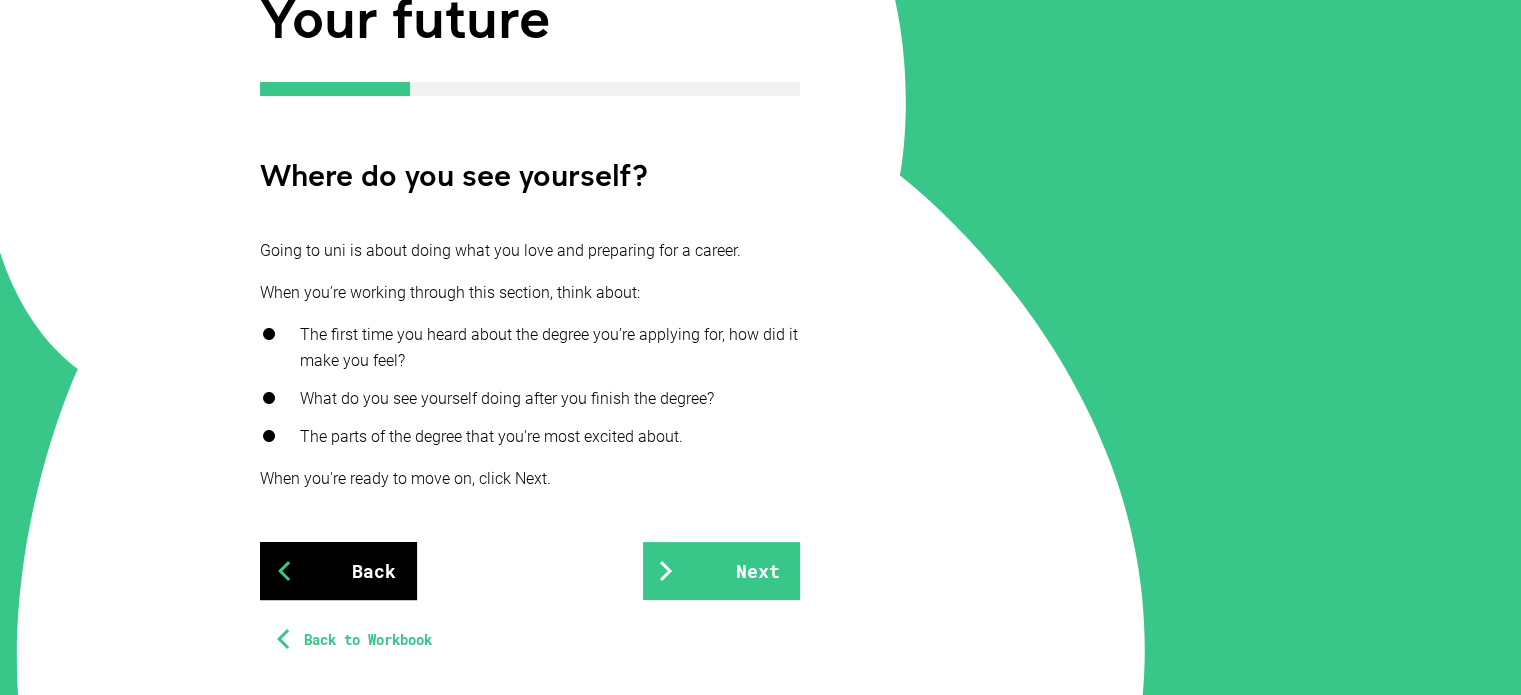 click on "Back" at bounding box center (338, 571) 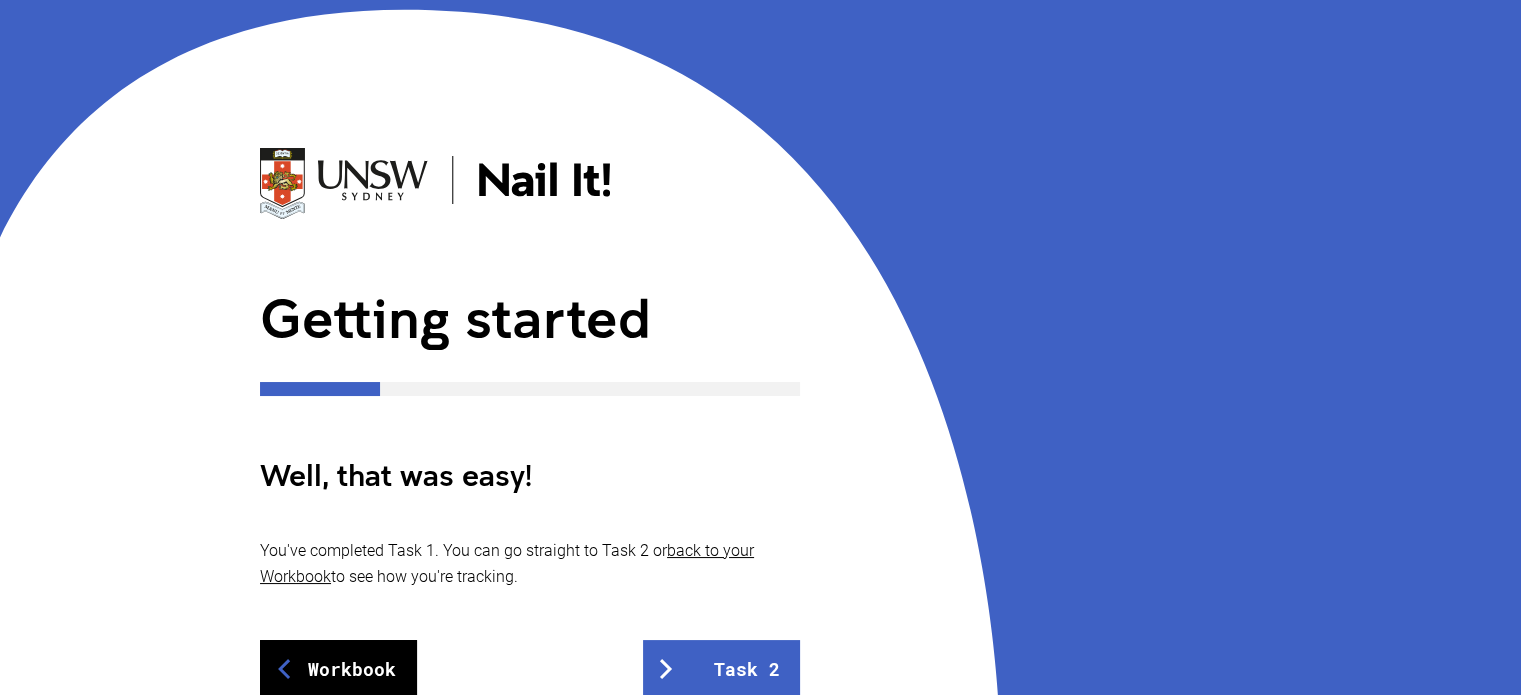 click on "Workbook" at bounding box center [338, 669] 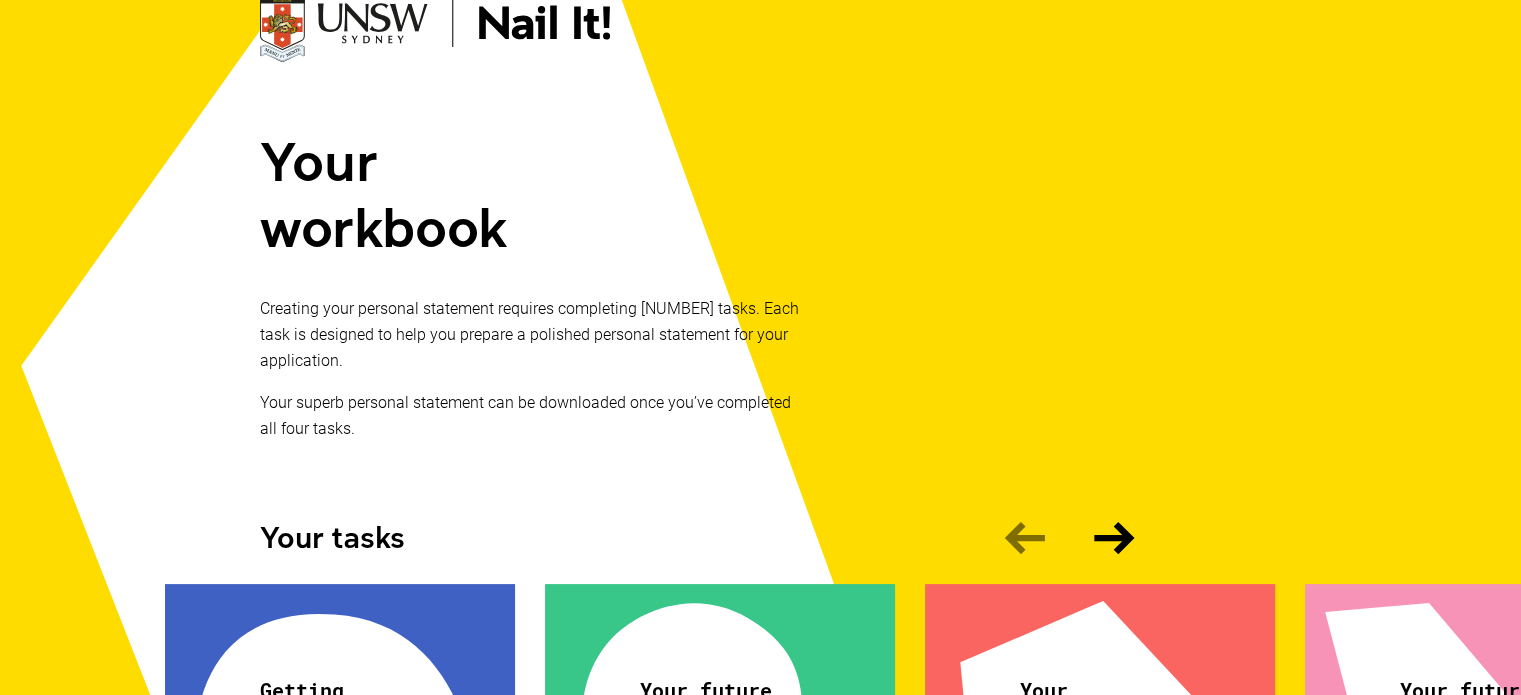 scroll, scrollTop: 0, scrollLeft: 0, axis: both 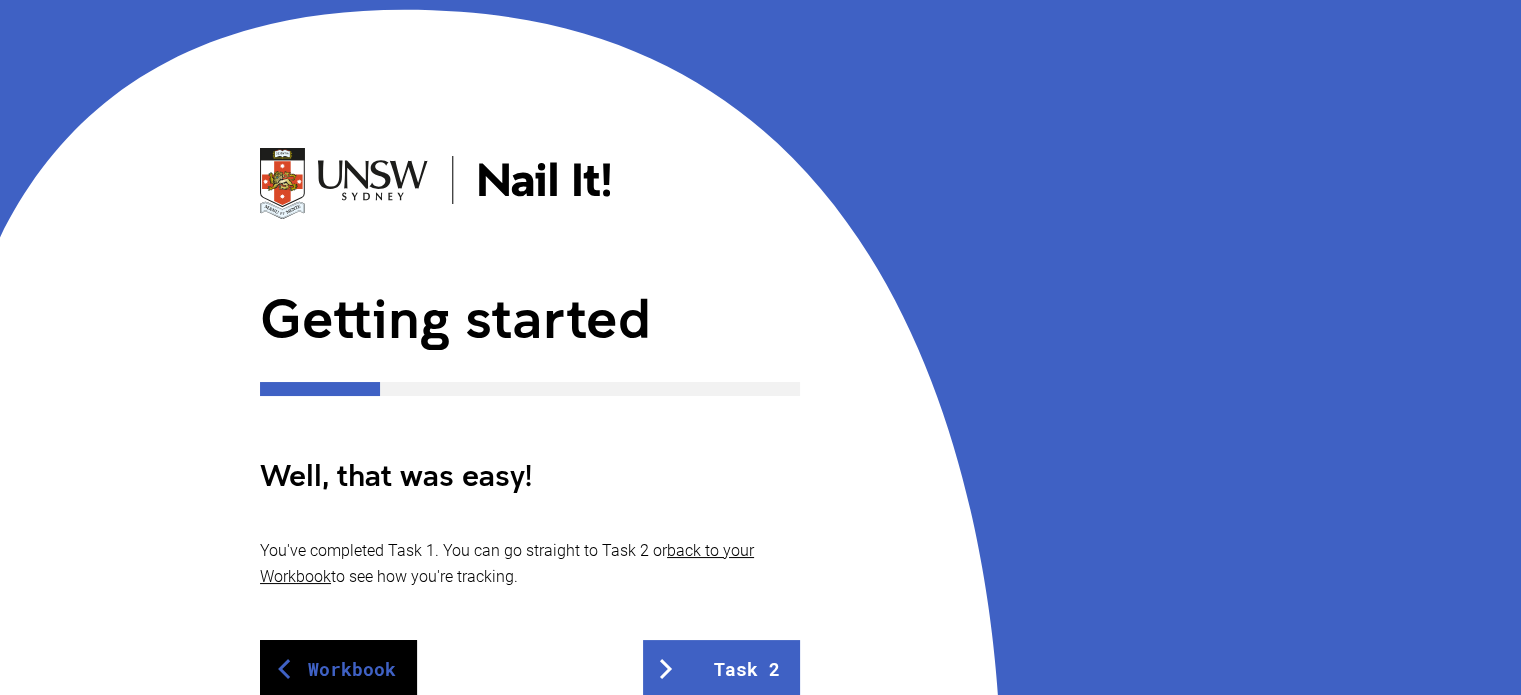 click on "Workbook" at bounding box center [338, 669] 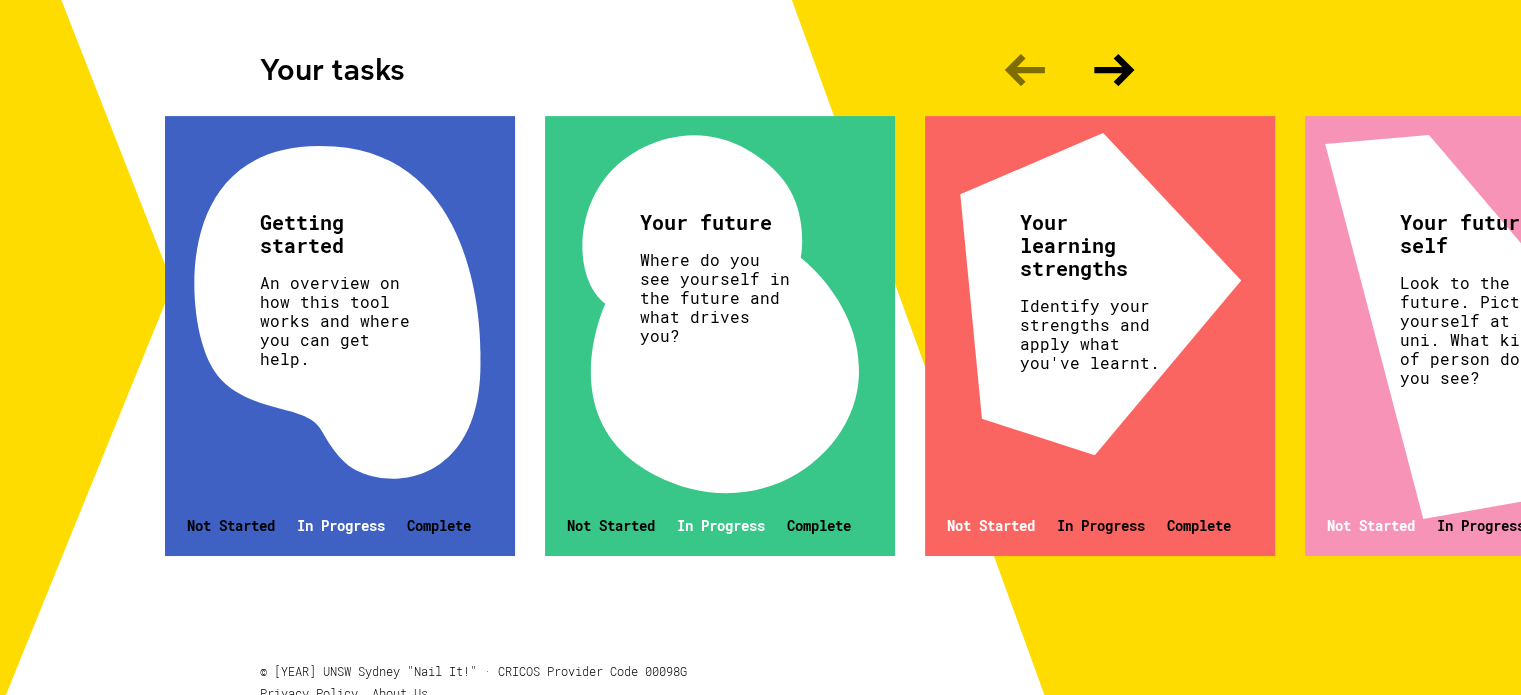 scroll, scrollTop: 621, scrollLeft: 0, axis: vertical 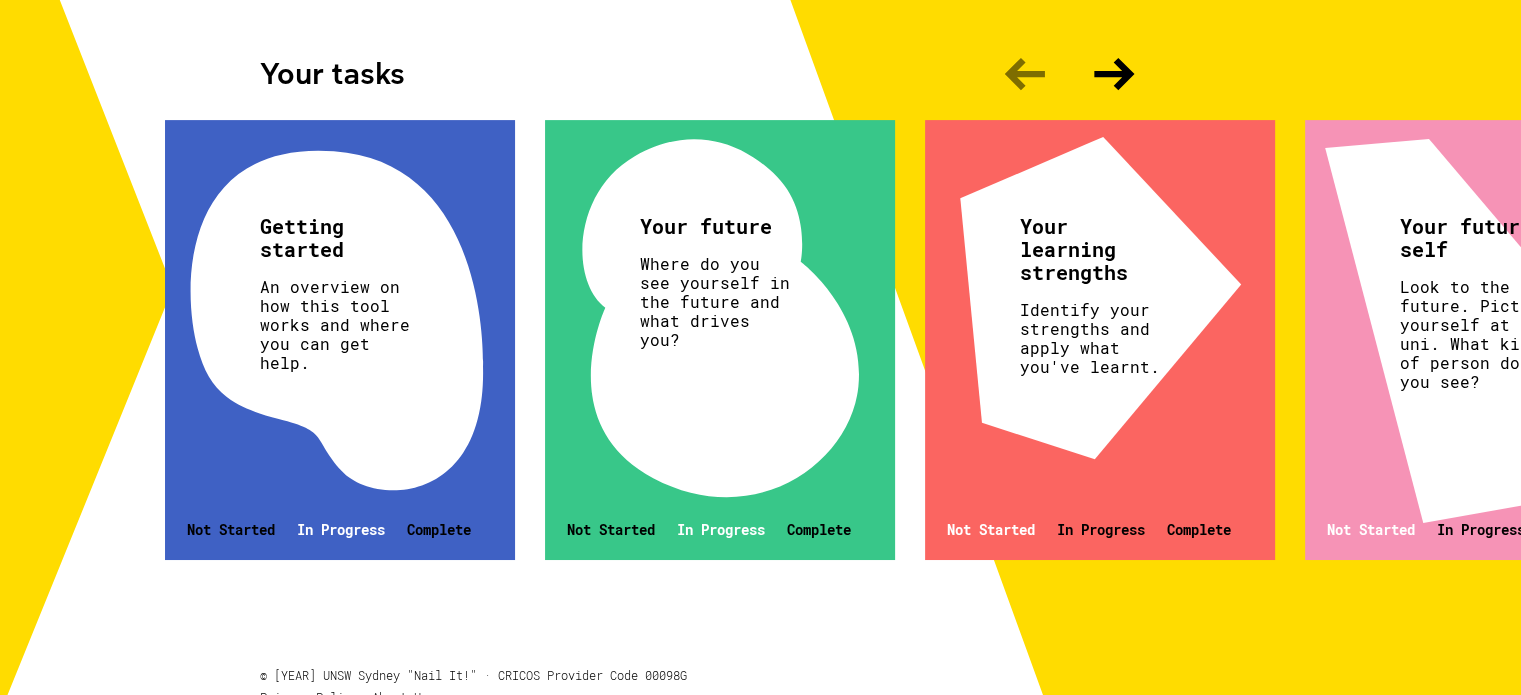 click on "Getting started An overview on how this tool works and where you can get help. Not Started In Progress Complete" at bounding box center [340, 340] 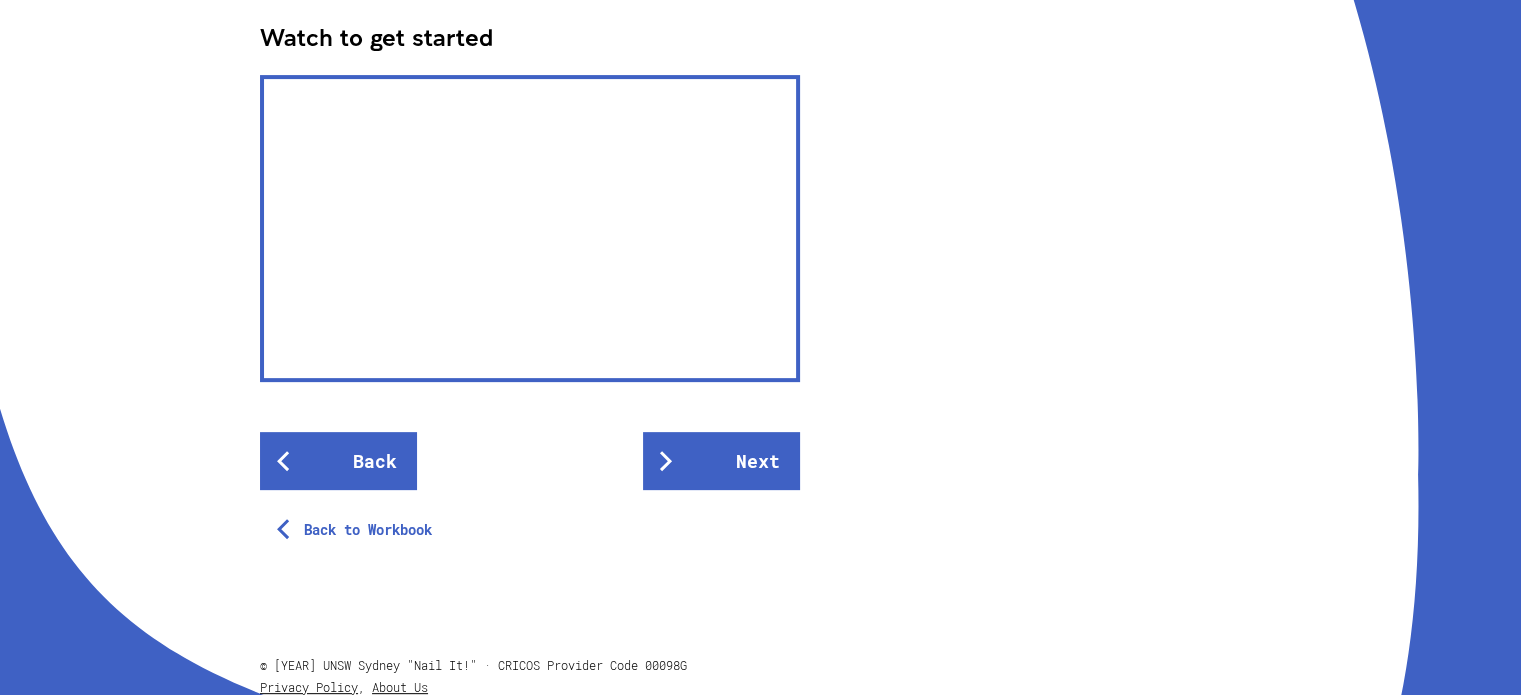 scroll, scrollTop: 676, scrollLeft: 0, axis: vertical 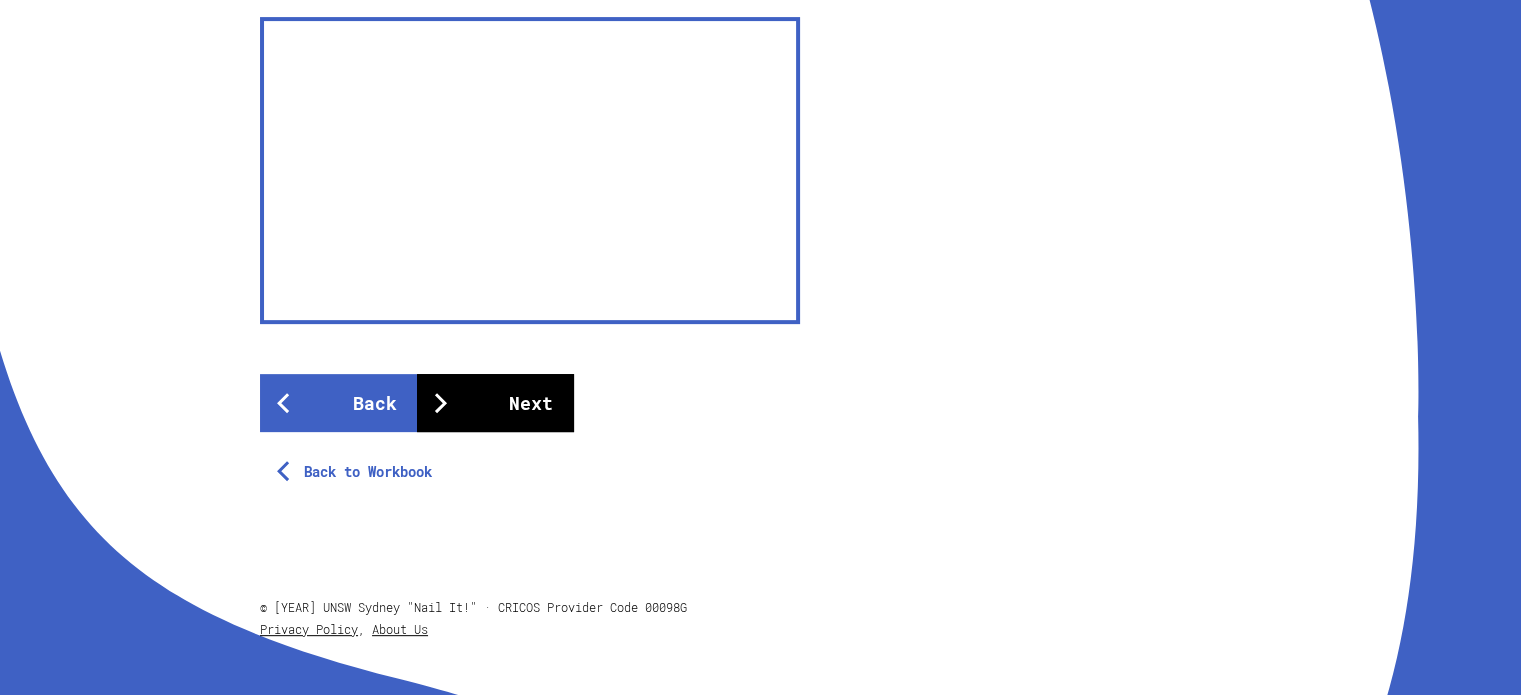 click on "Next" at bounding box center [495, 403] 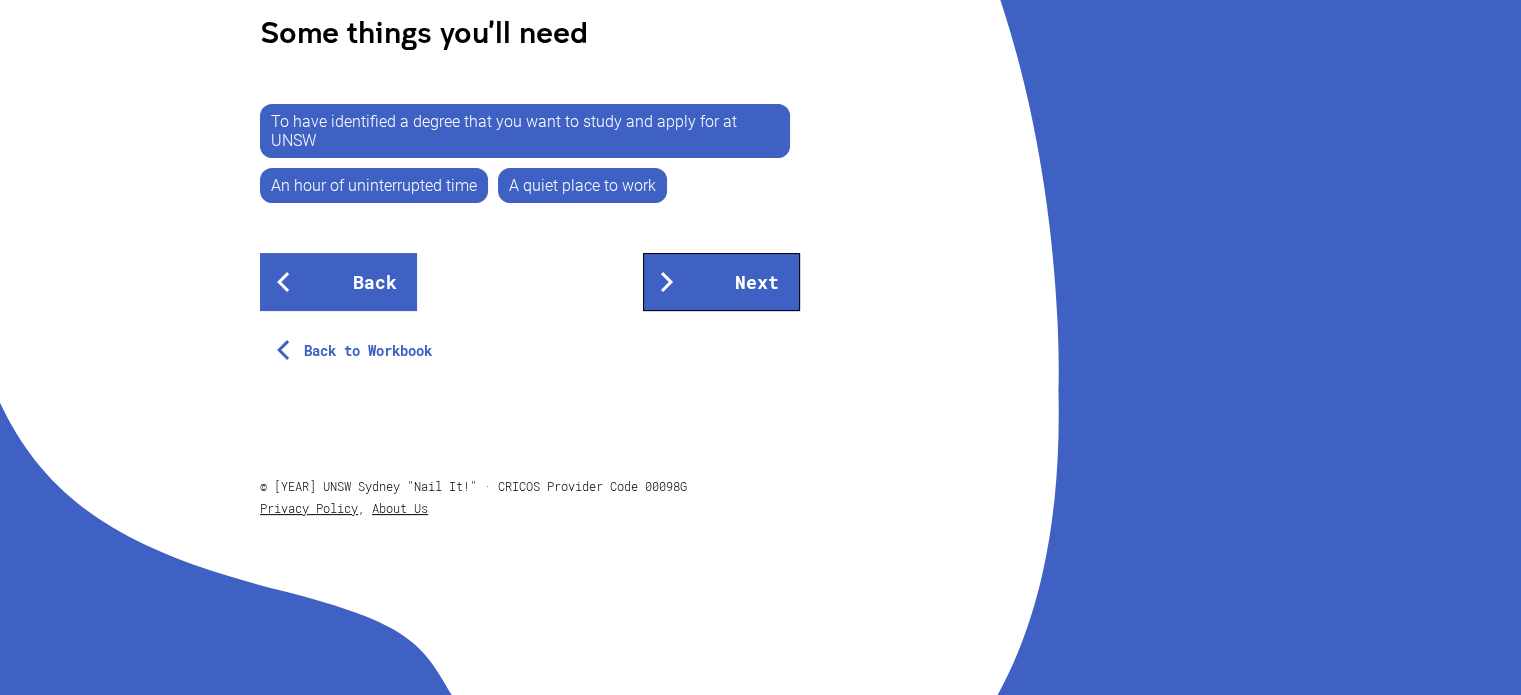 scroll, scrollTop: 0, scrollLeft: 0, axis: both 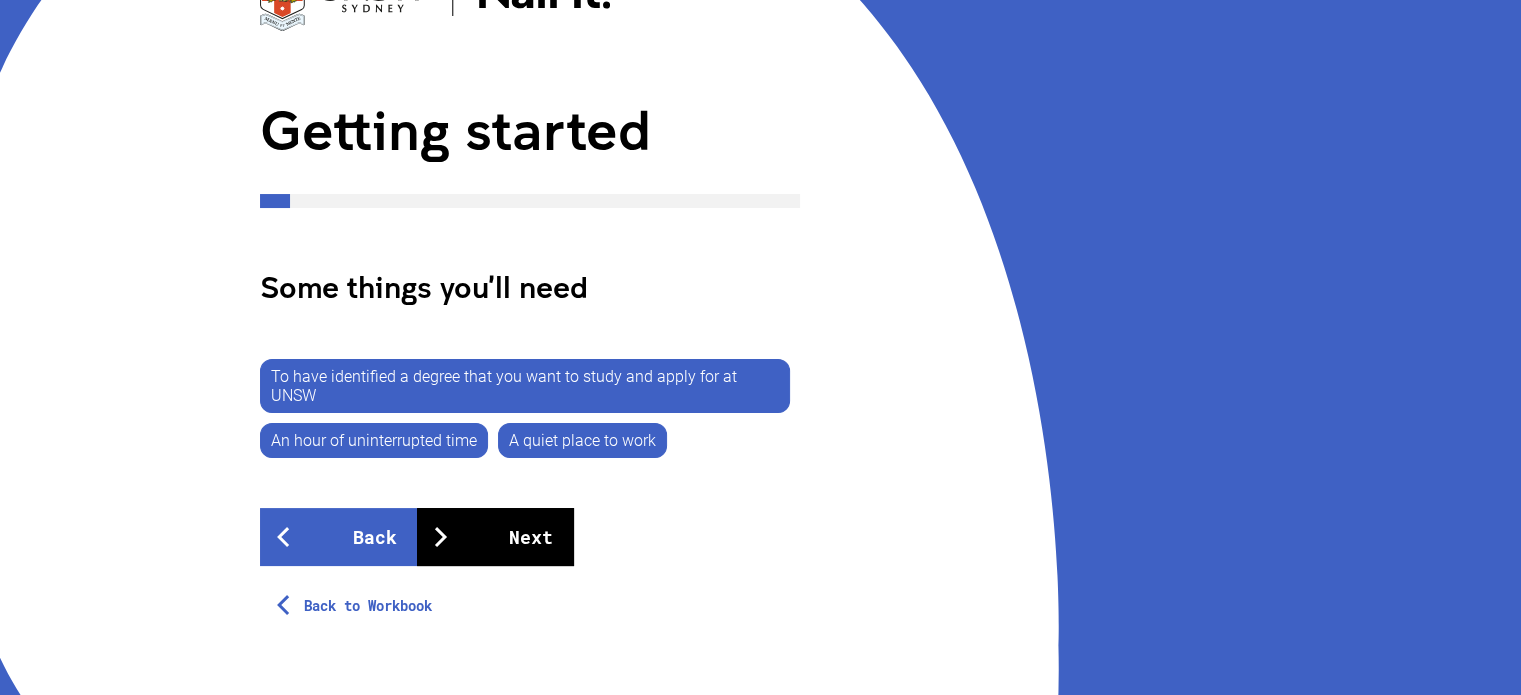 click on "Next" at bounding box center [495, 537] 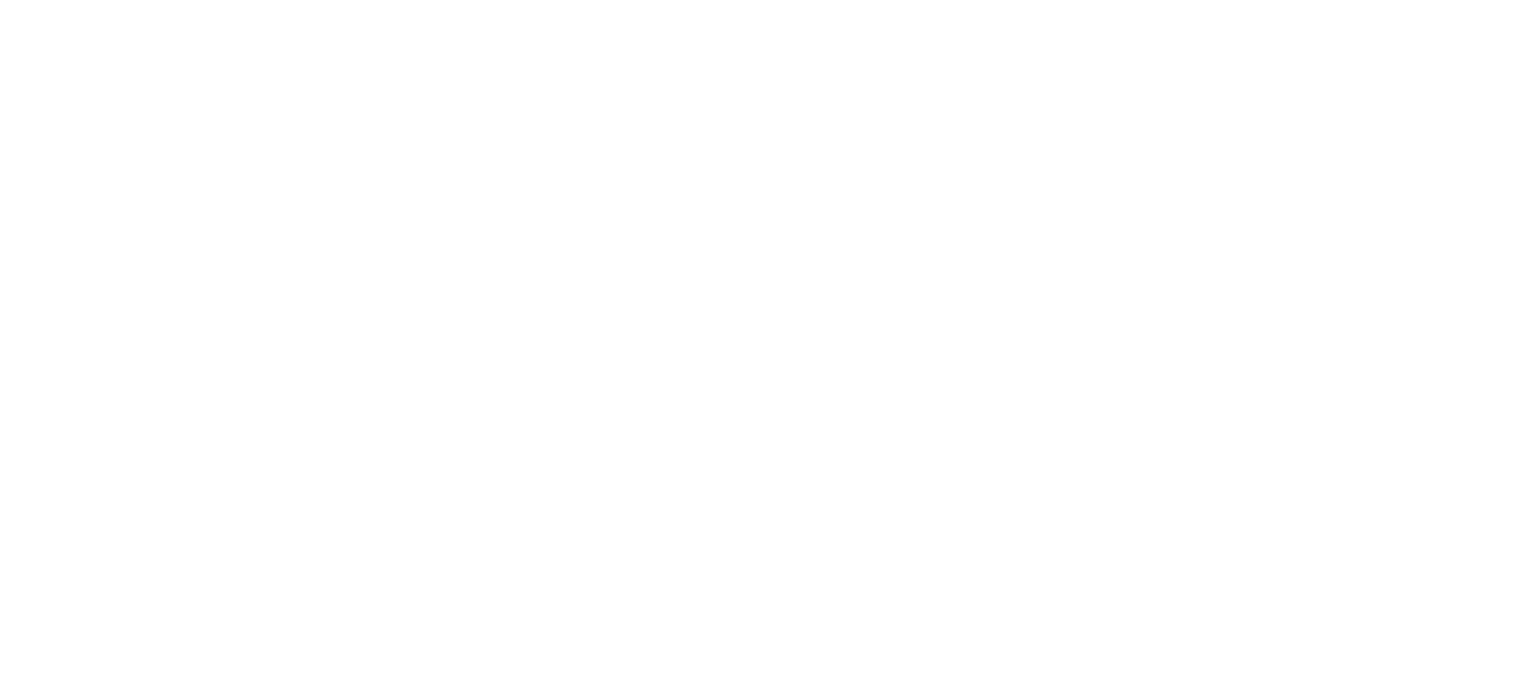 scroll, scrollTop: 0, scrollLeft: 0, axis: both 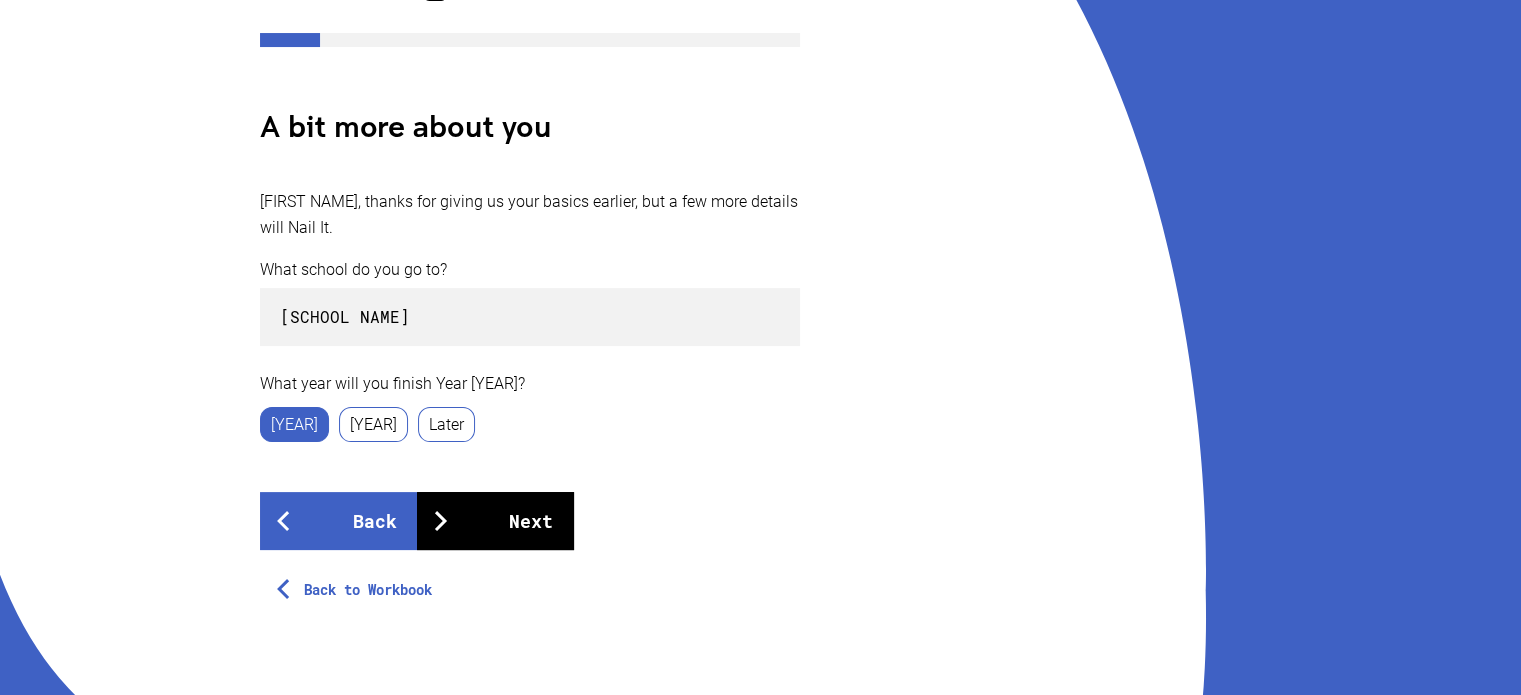click on "Next" at bounding box center [495, 521] 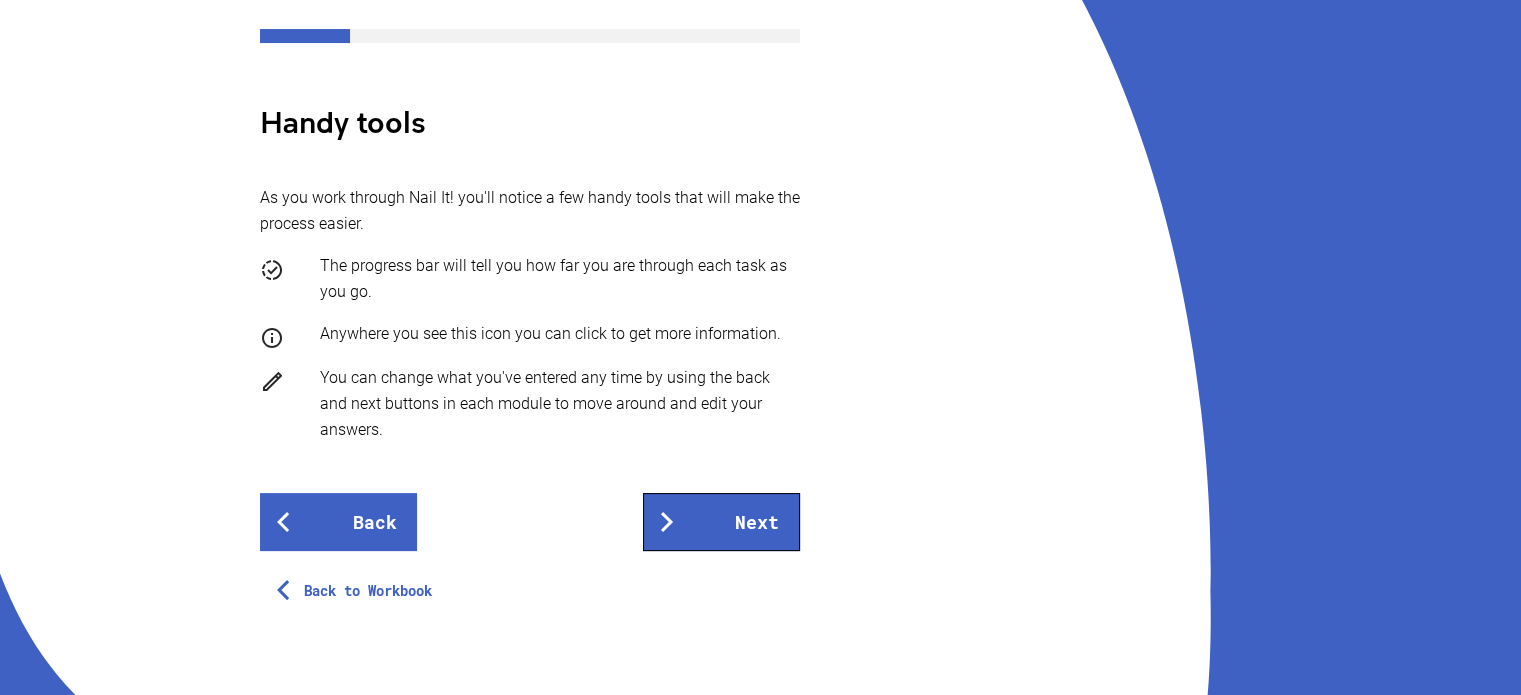 scroll, scrollTop: 356, scrollLeft: 0, axis: vertical 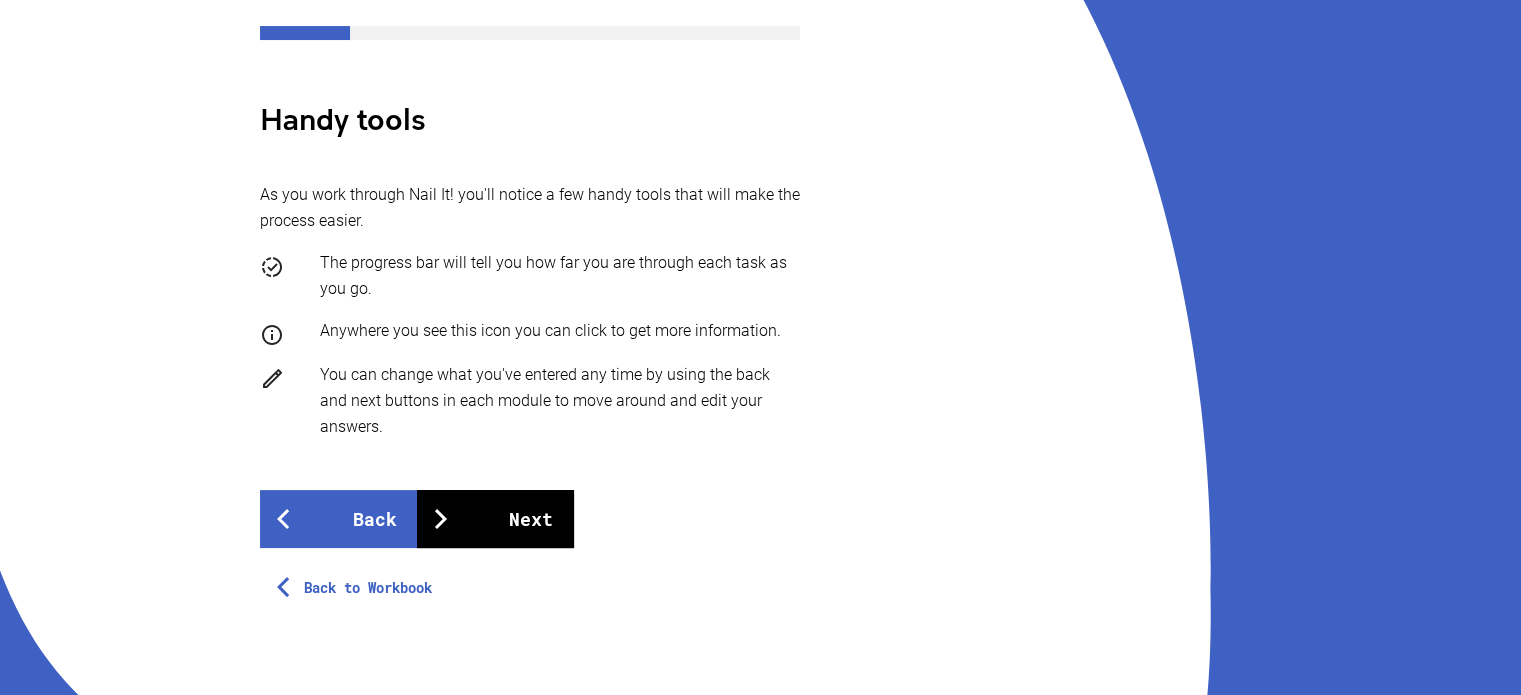 click on "Next" at bounding box center [495, 519] 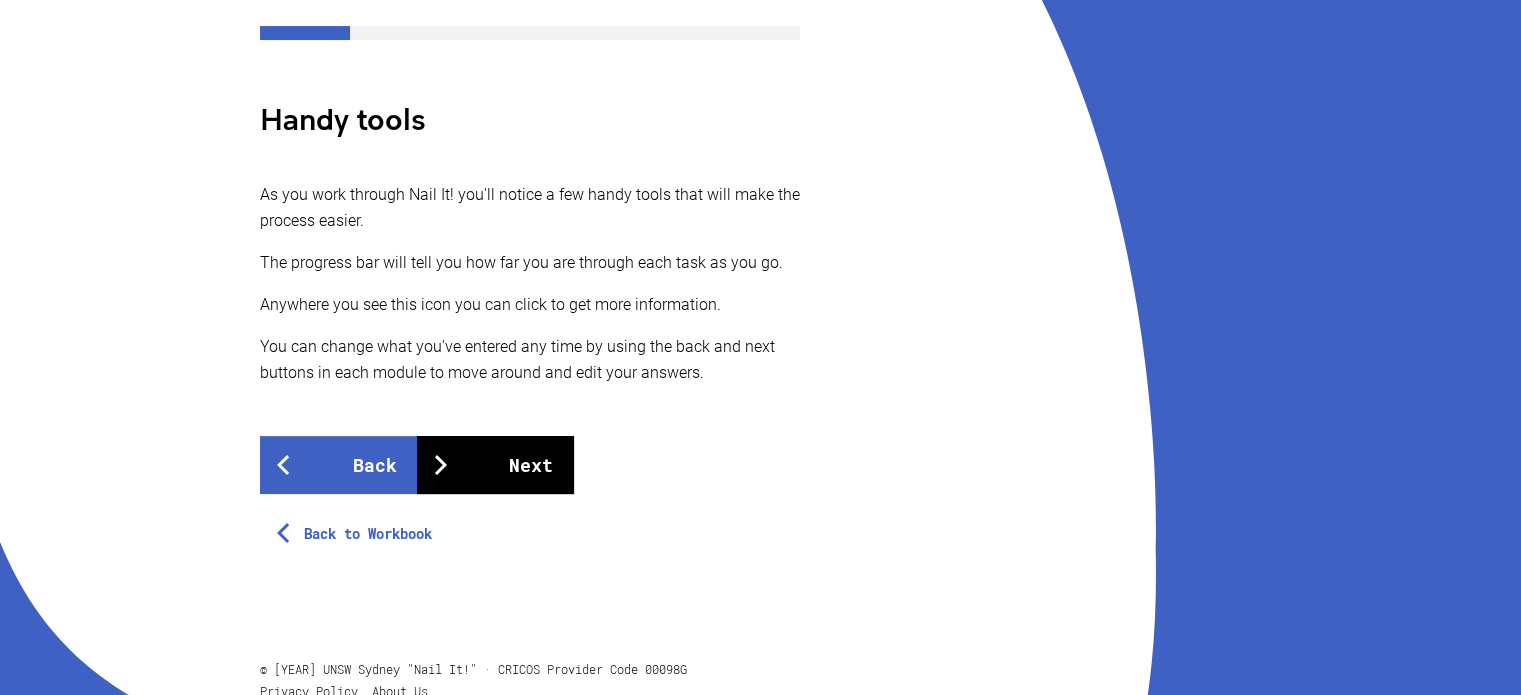 scroll, scrollTop: 0, scrollLeft: 0, axis: both 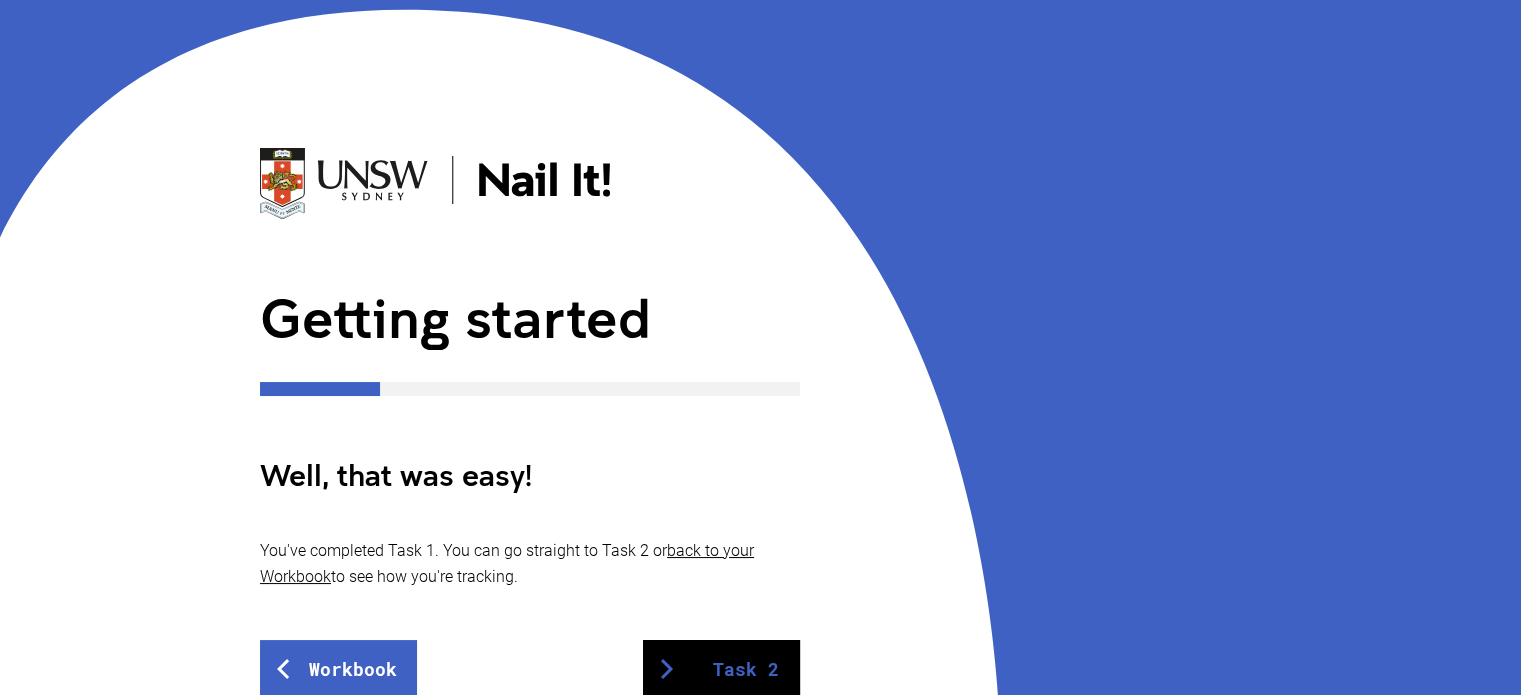 click on "Task 2" at bounding box center [721, 669] 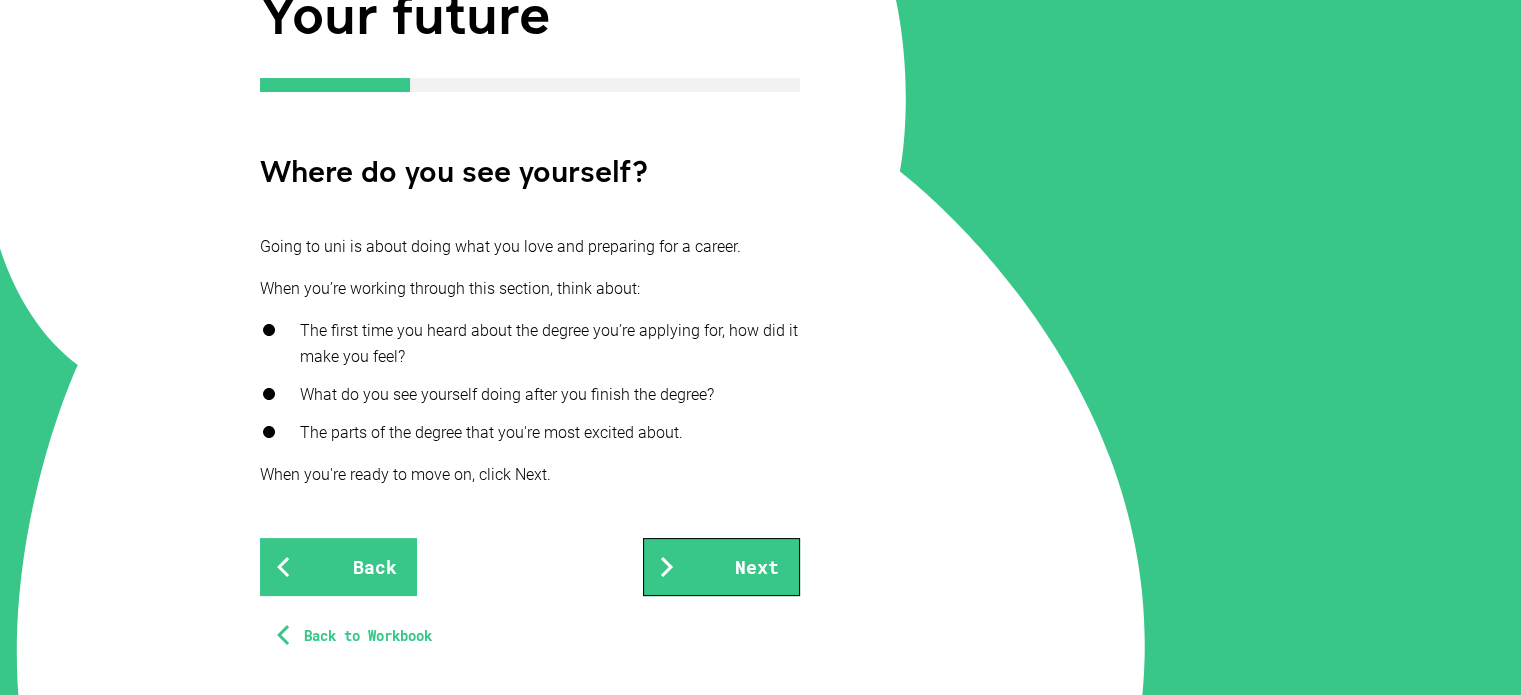 scroll, scrollTop: 389, scrollLeft: 0, axis: vertical 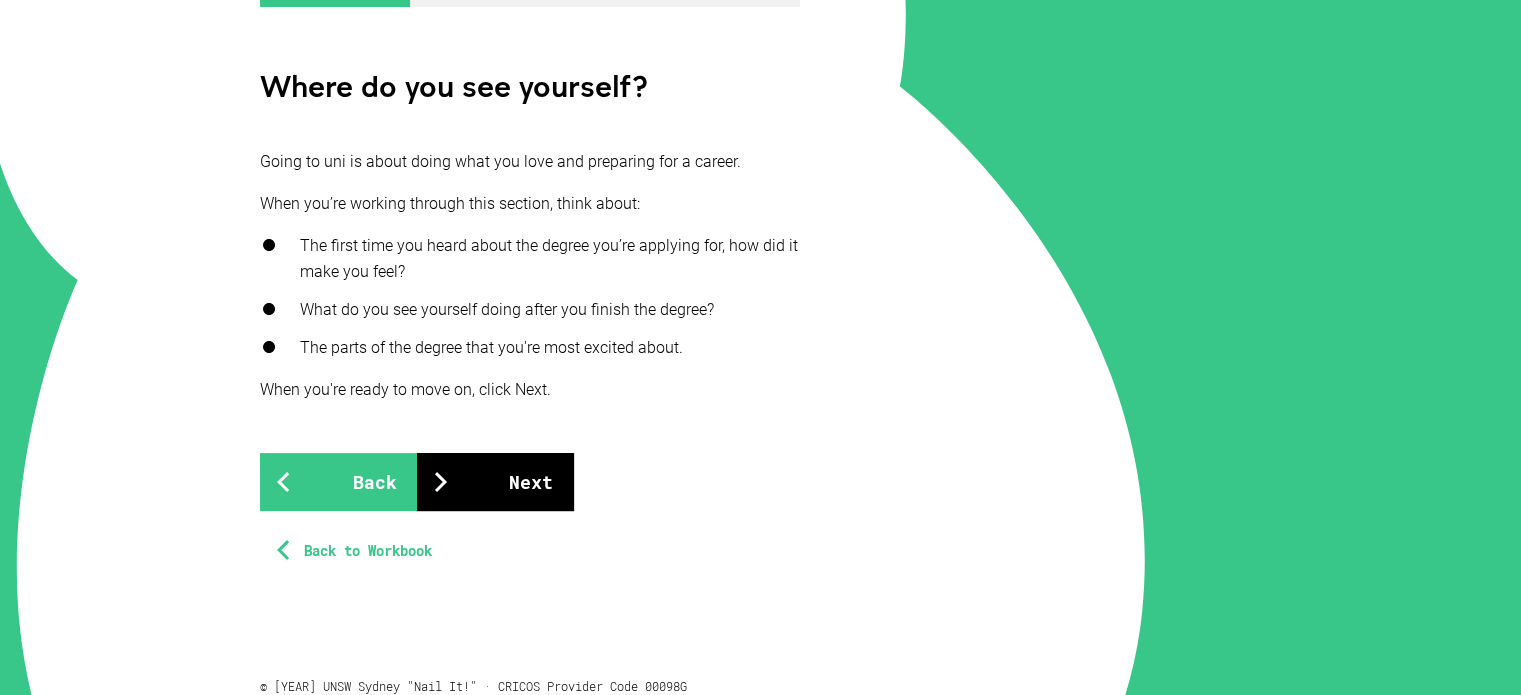 click on "Next" at bounding box center [495, 482] 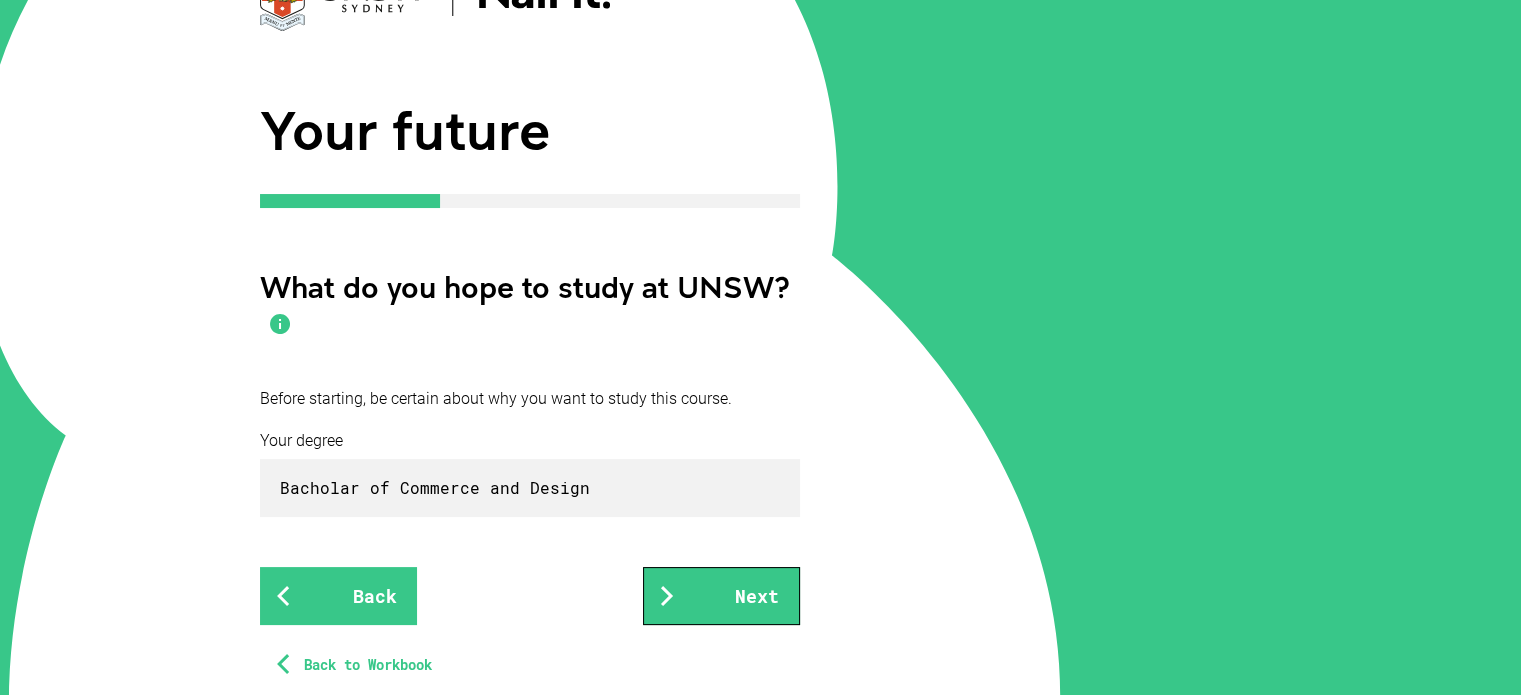 scroll, scrollTop: 200, scrollLeft: 0, axis: vertical 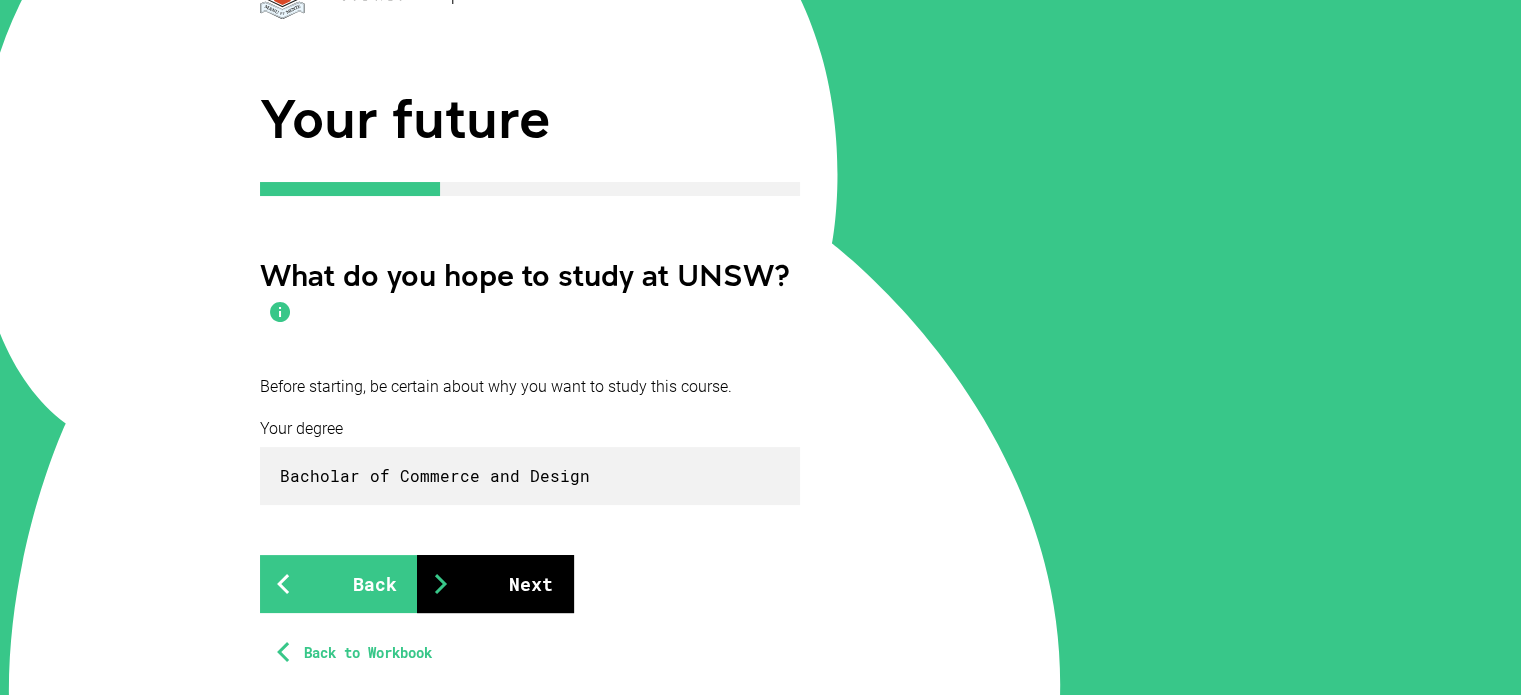 click on "Next" at bounding box center (495, 584) 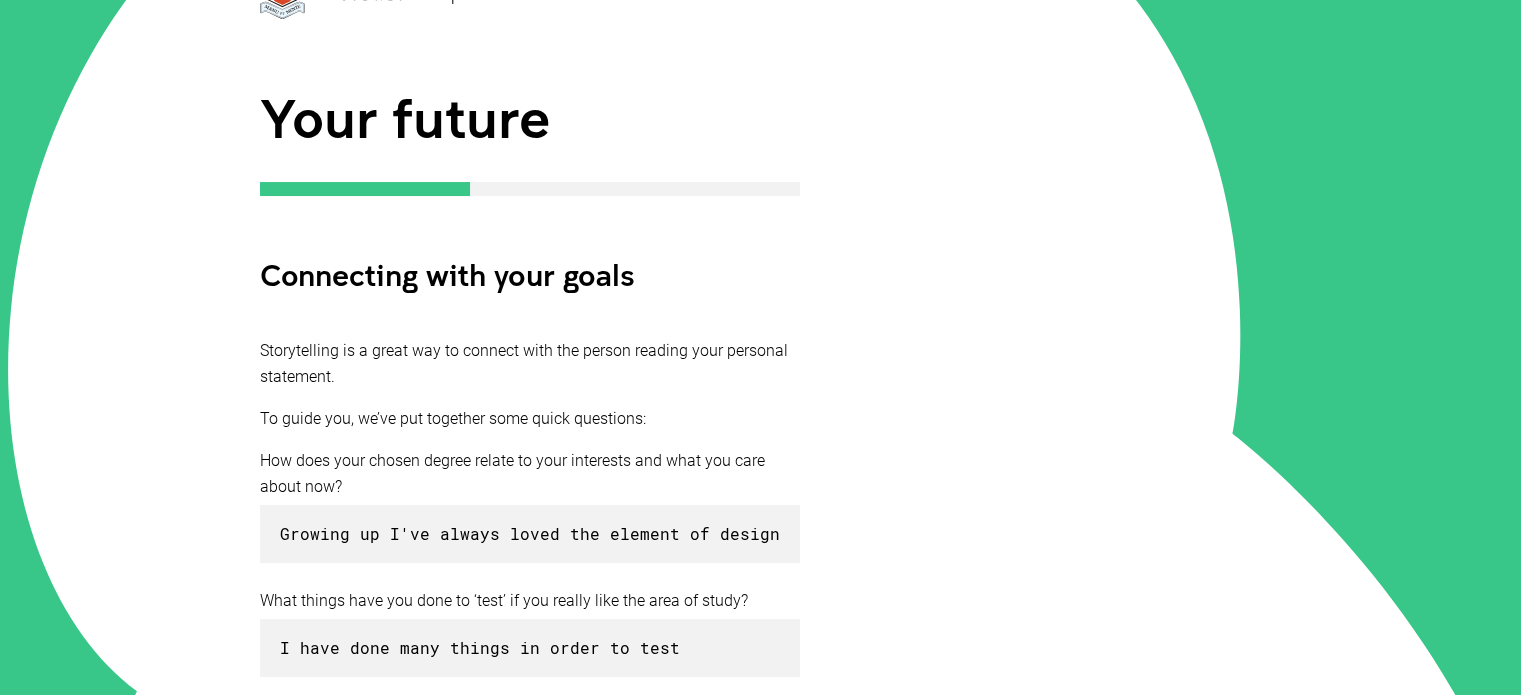 scroll, scrollTop: 0, scrollLeft: 0, axis: both 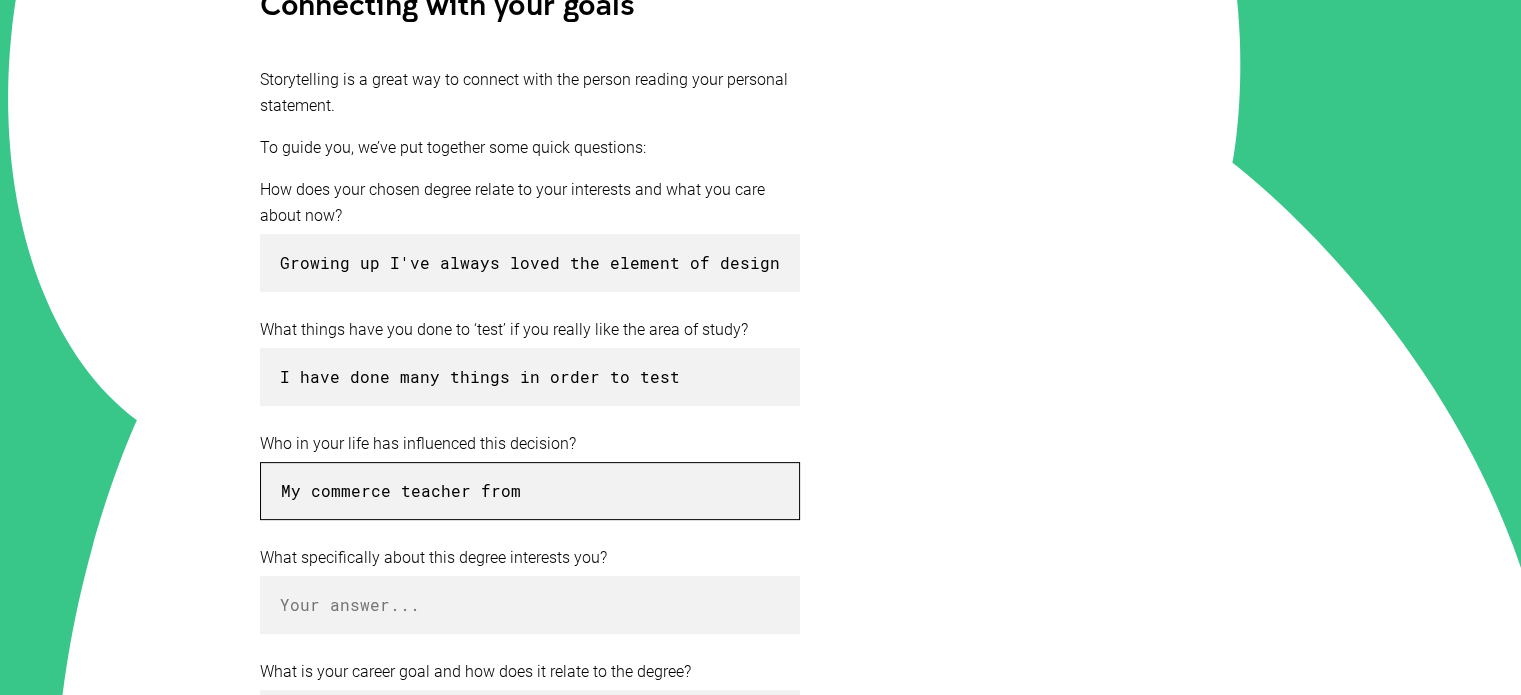 click on "My commerce teacher from" at bounding box center [530, 491] 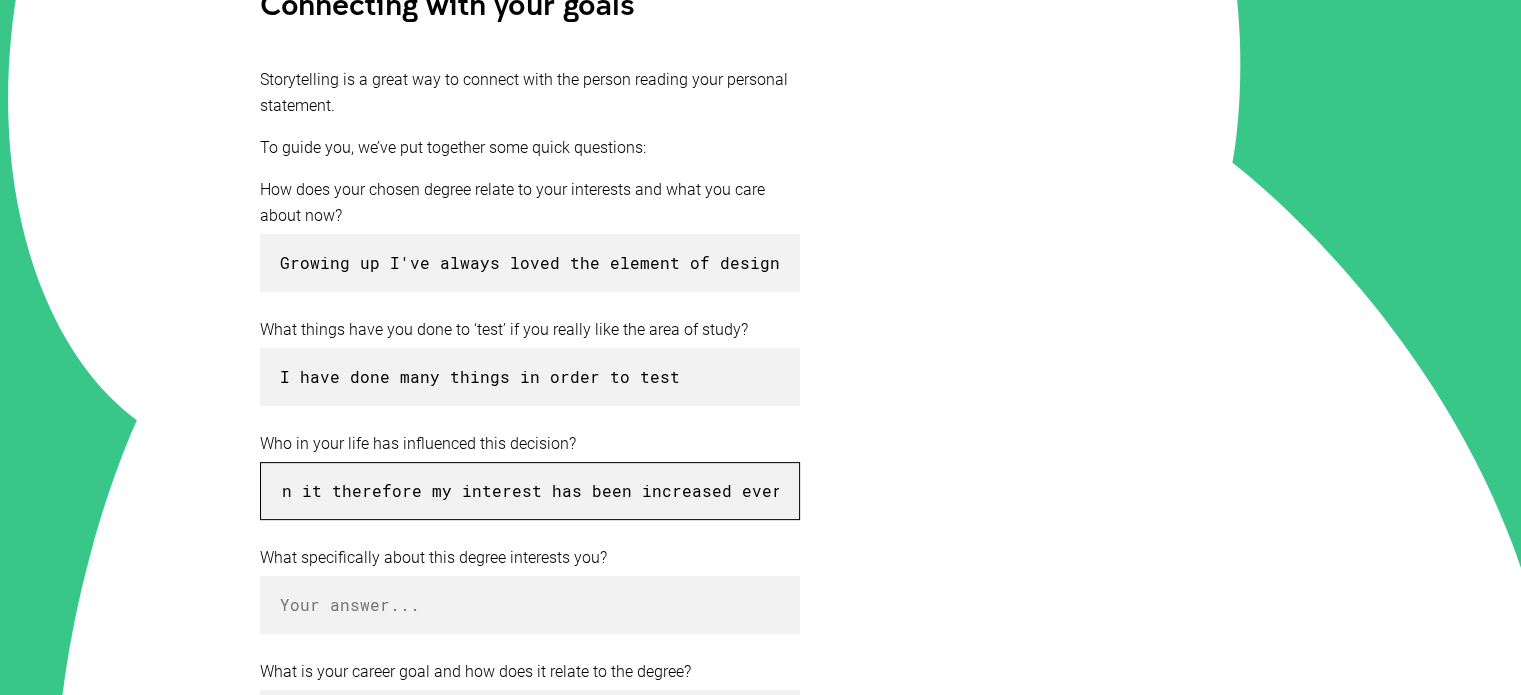 scroll, scrollTop: 0, scrollLeft: 1488, axis: horizontal 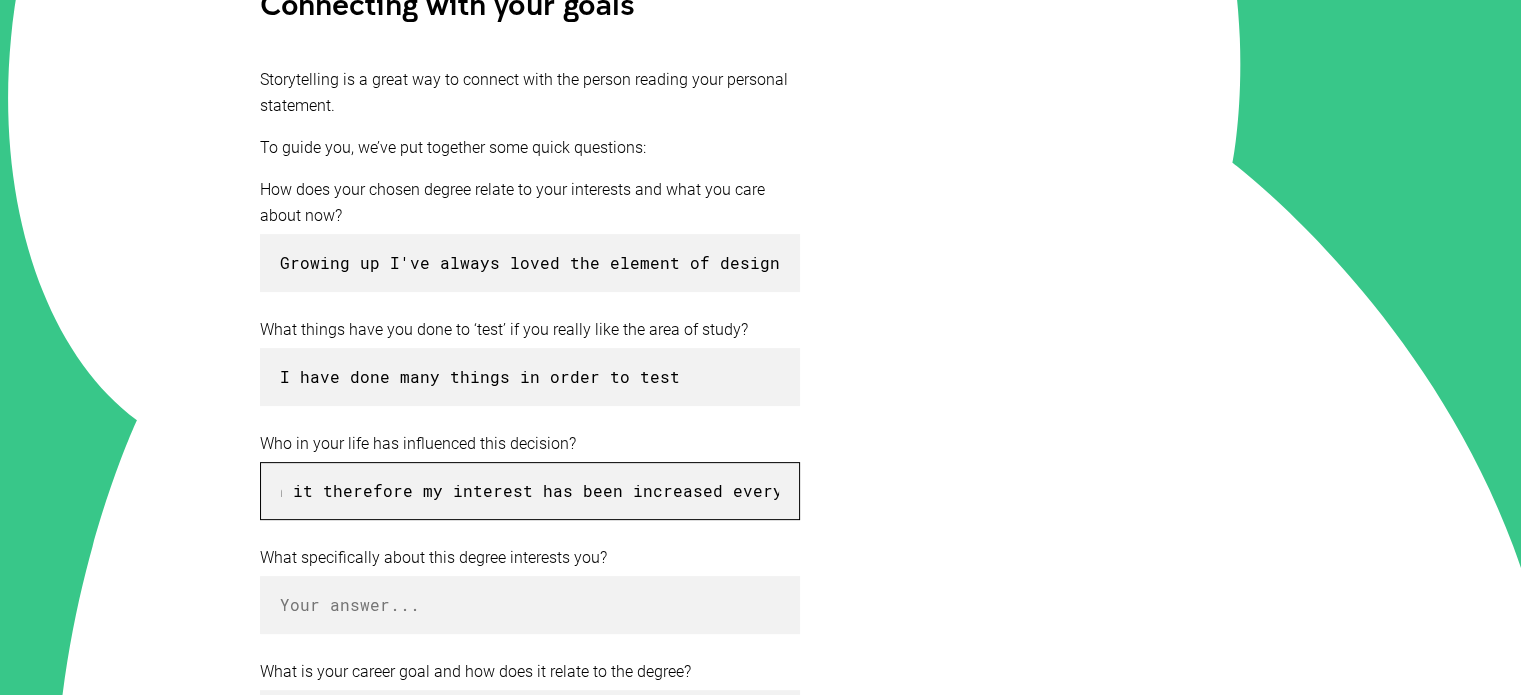 type on "My commerce teacher from years 9 through to 10 made the subject very fun while still maintaining the strict atmosphere that allowed me to thrive upon it therefore my interest has been increased every since." 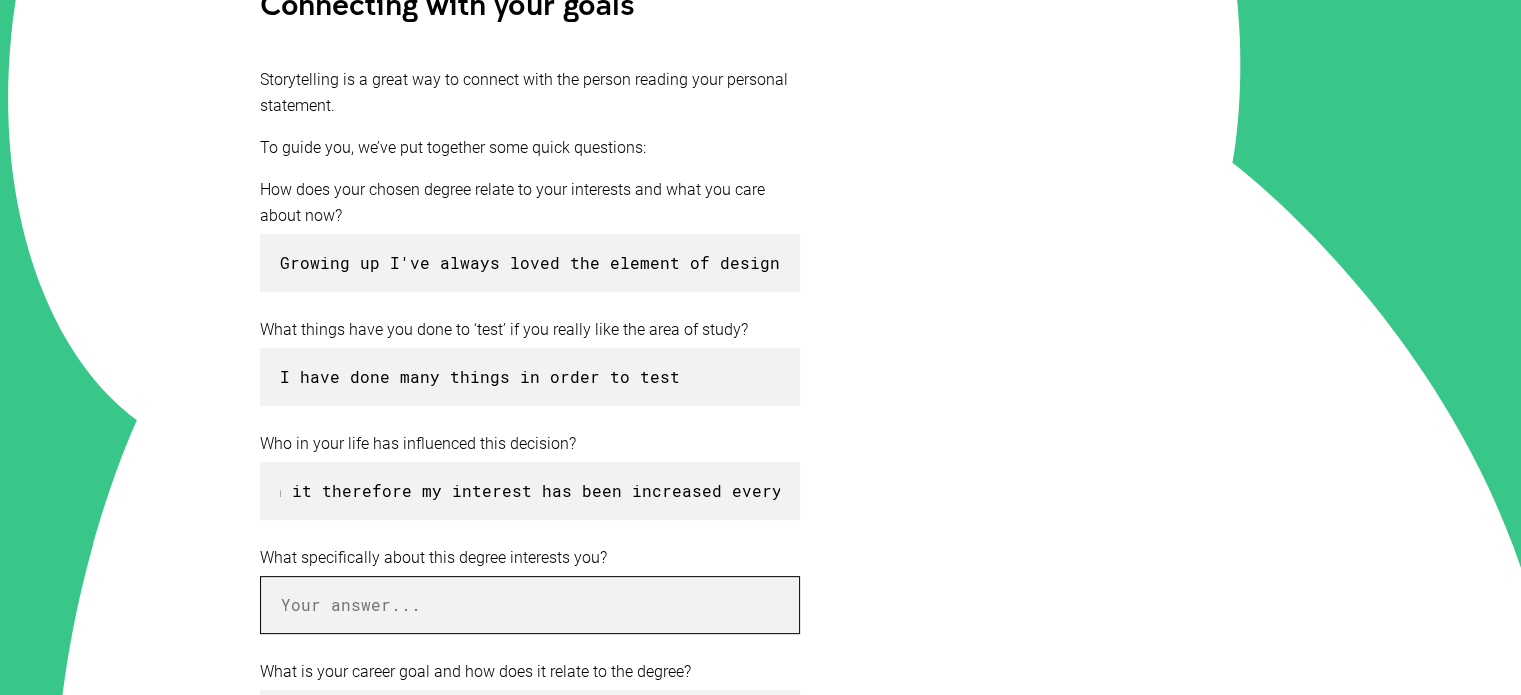 click at bounding box center [530, 605] 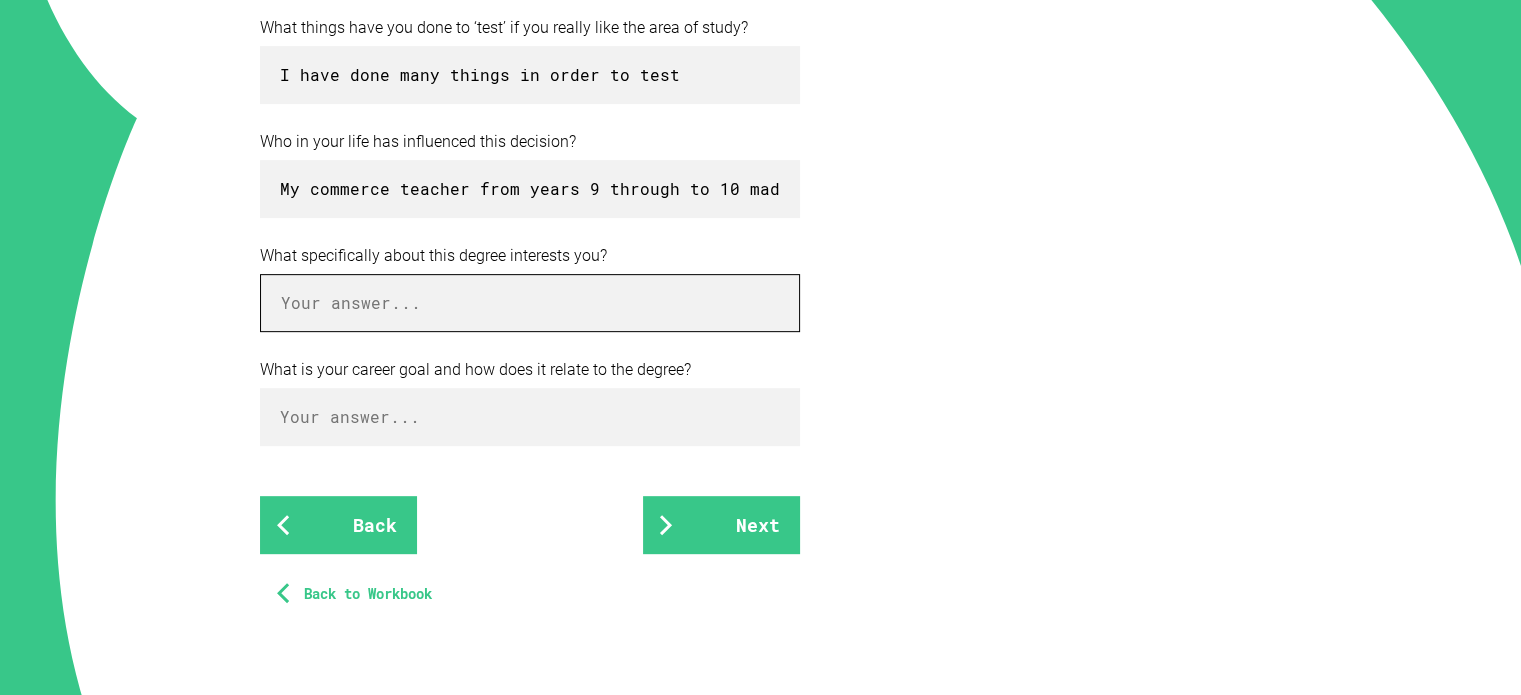 scroll, scrollTop: 774, scrollLeft: 0, axis: vertical 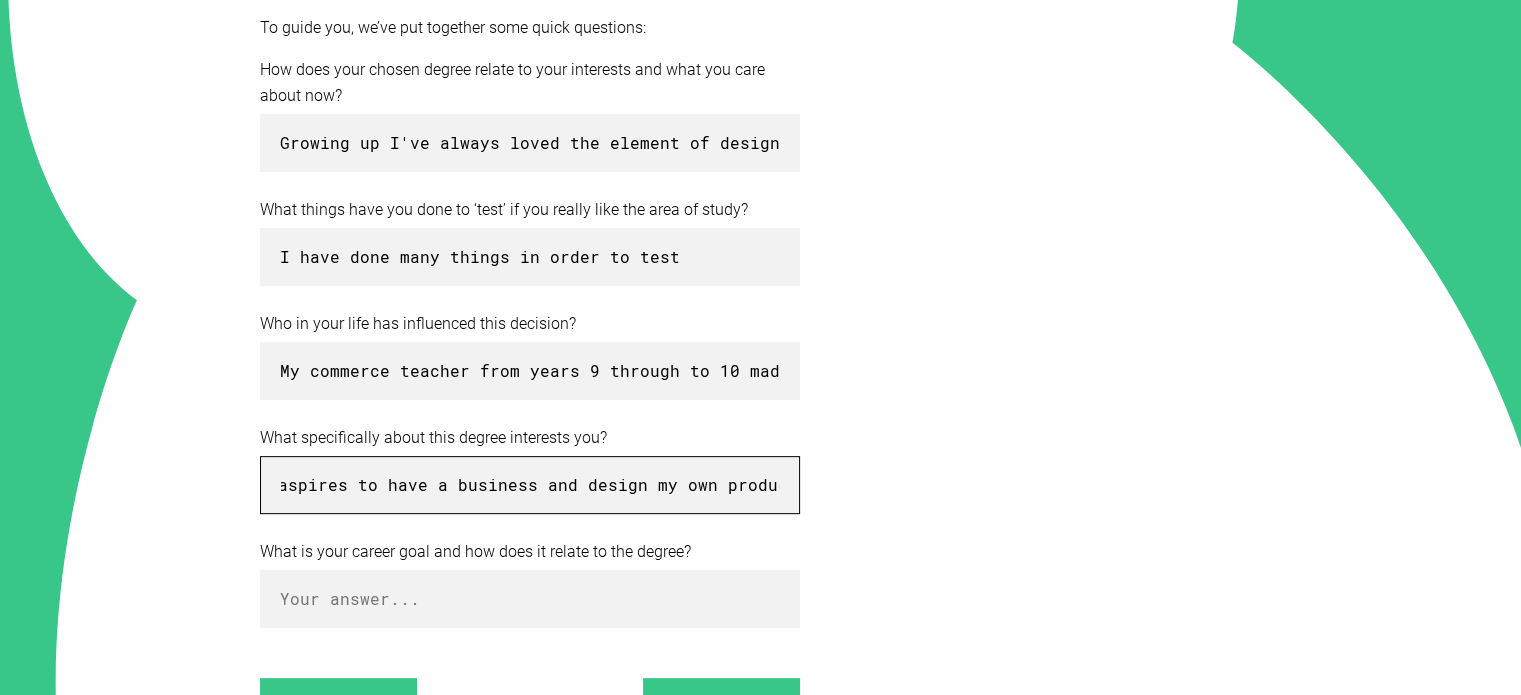 type on "The commerce factor really interests me because I am someone who aspires to have a business and design my own products." 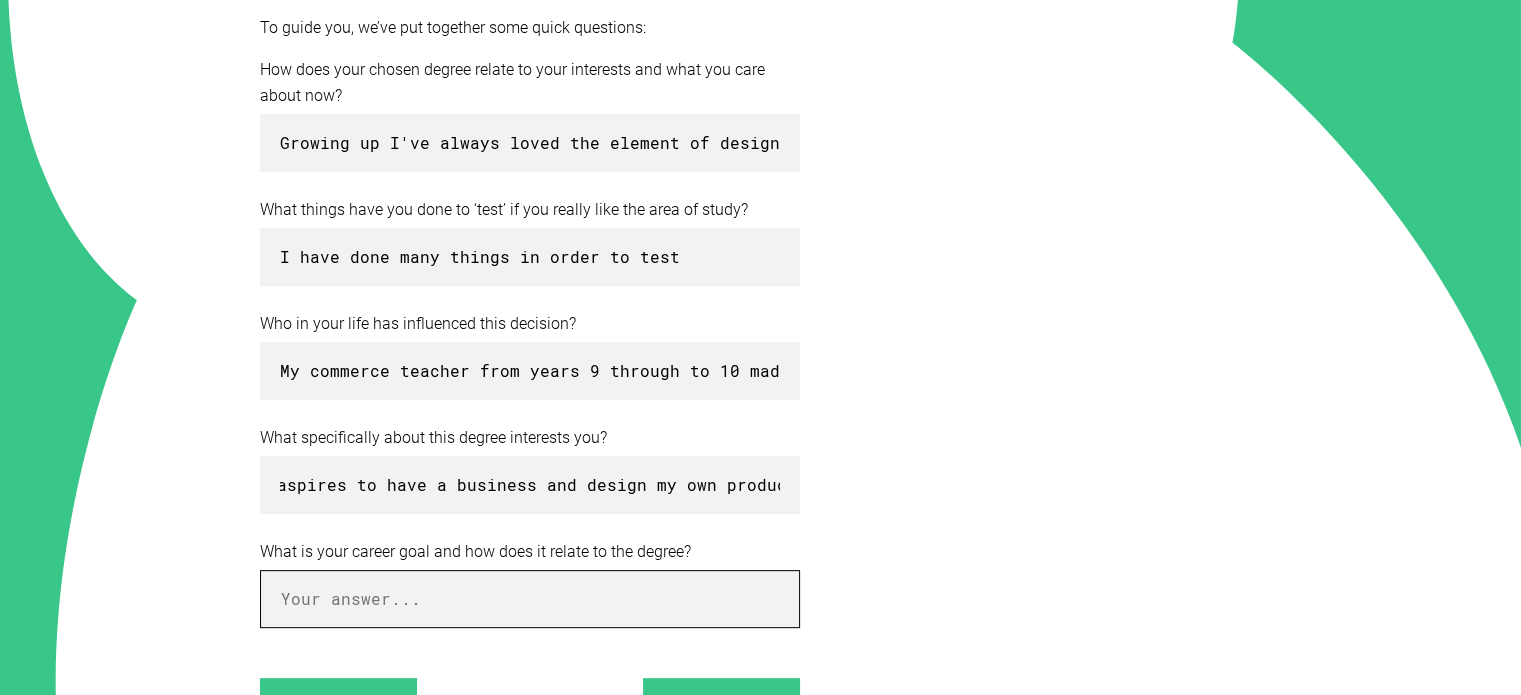 click at bounding box center [530, 599] 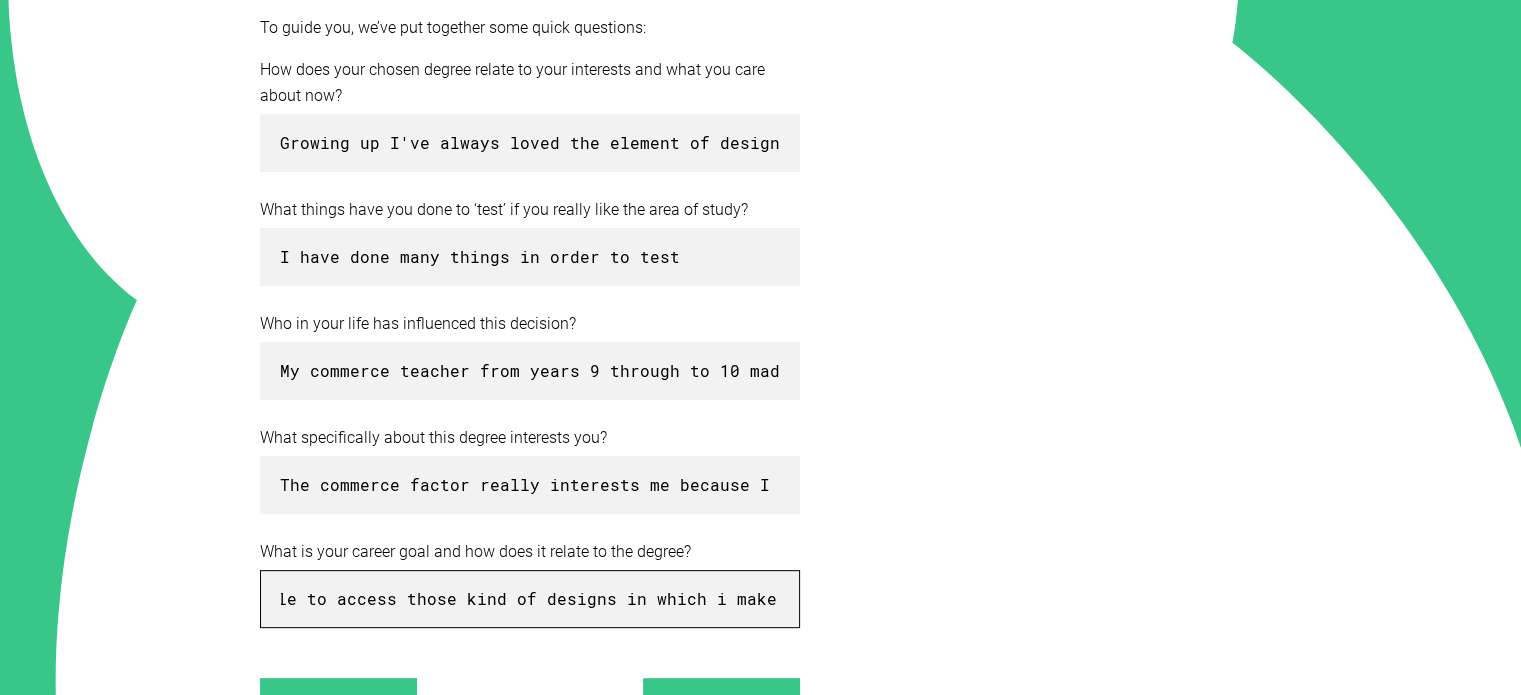 scroll, scrollTop: 0, scrollLeft: 1124, axis: horizontal 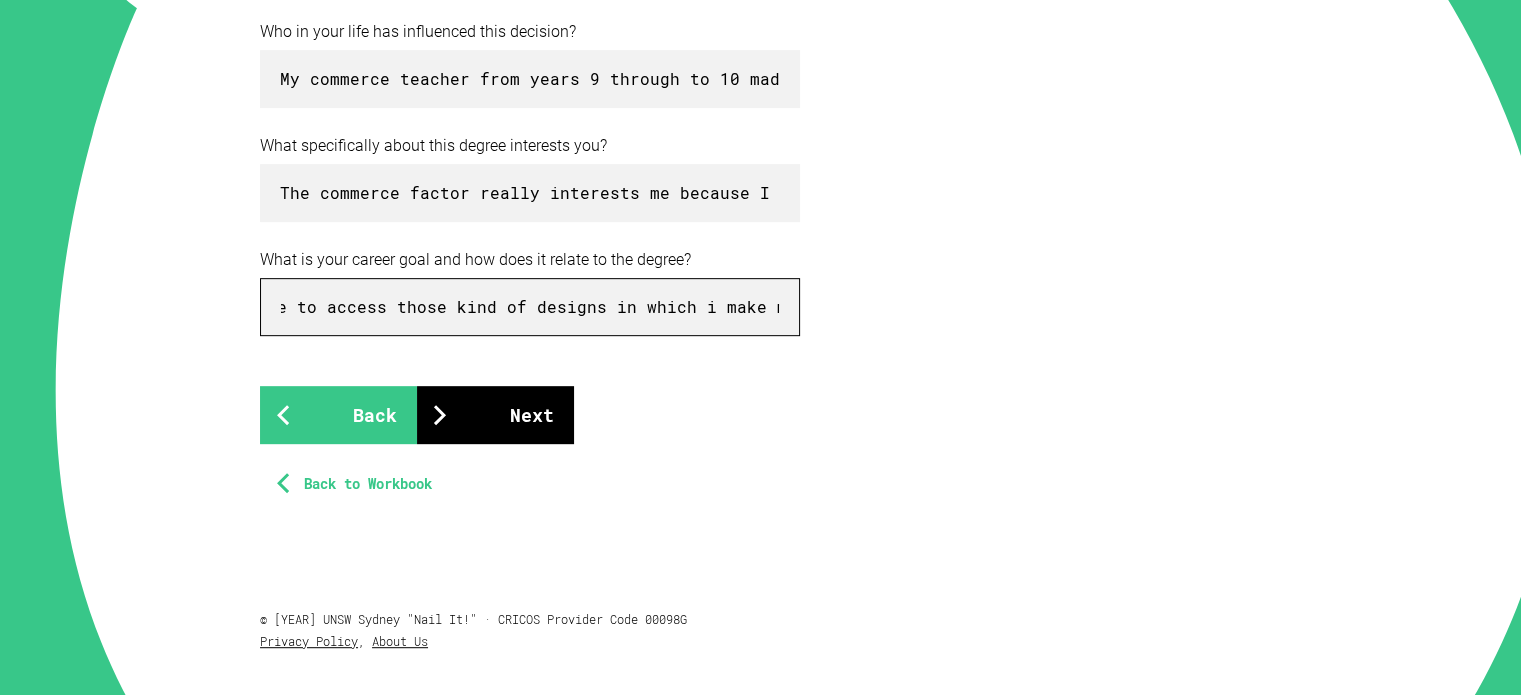 type on "My ultimate career goal aligns with this degree as I would like to accomplish opening my own business and be able to access those kind of designs in which i make myself." 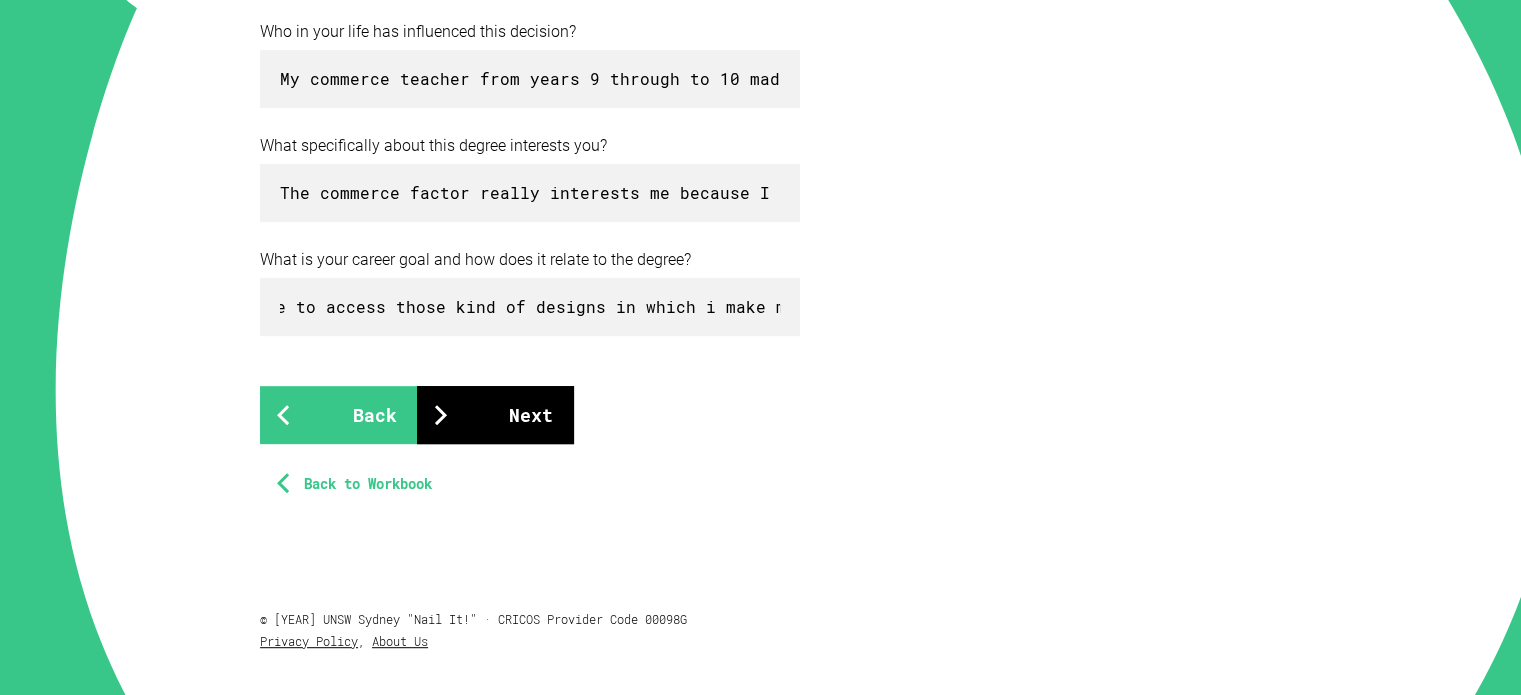 click on "Next" at bounding box center [495, 415] 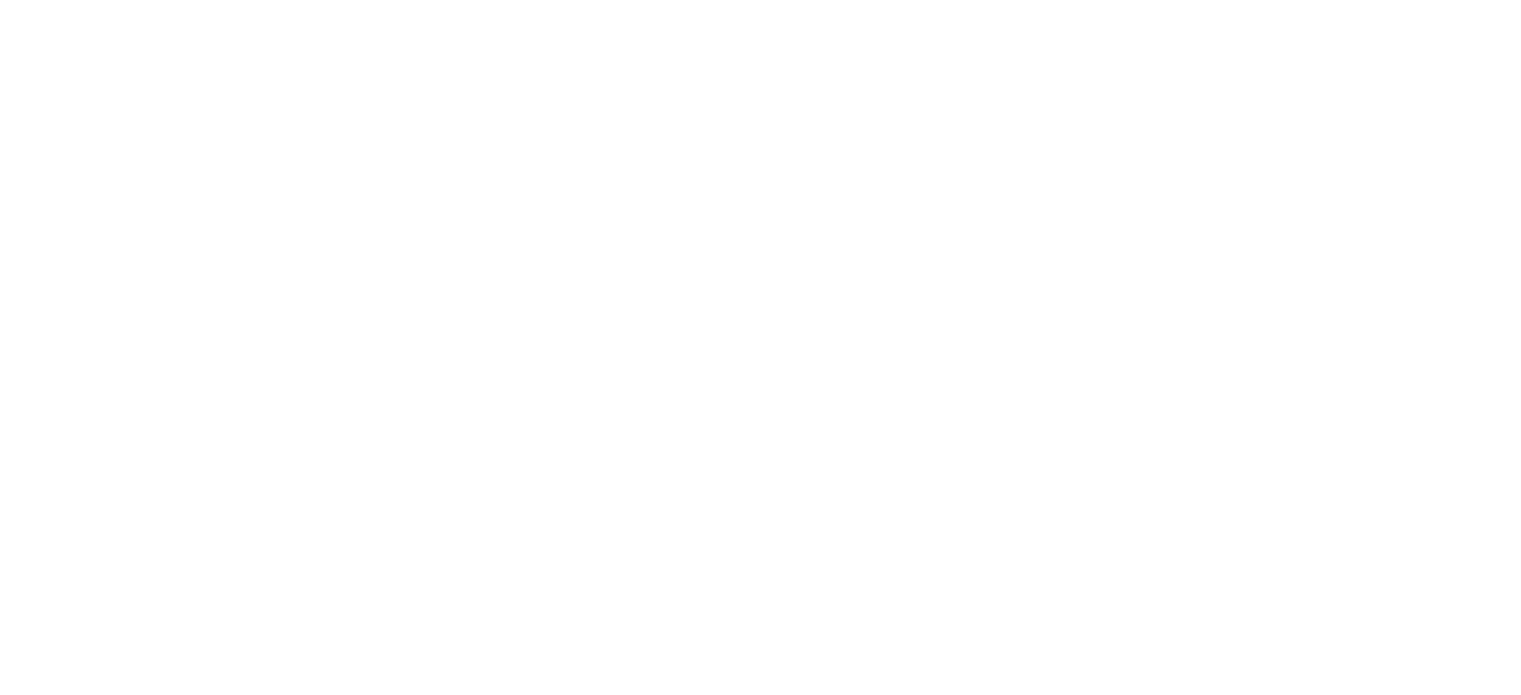 scroll, scrollTop: 0, scrollLeft: 0, axis: both 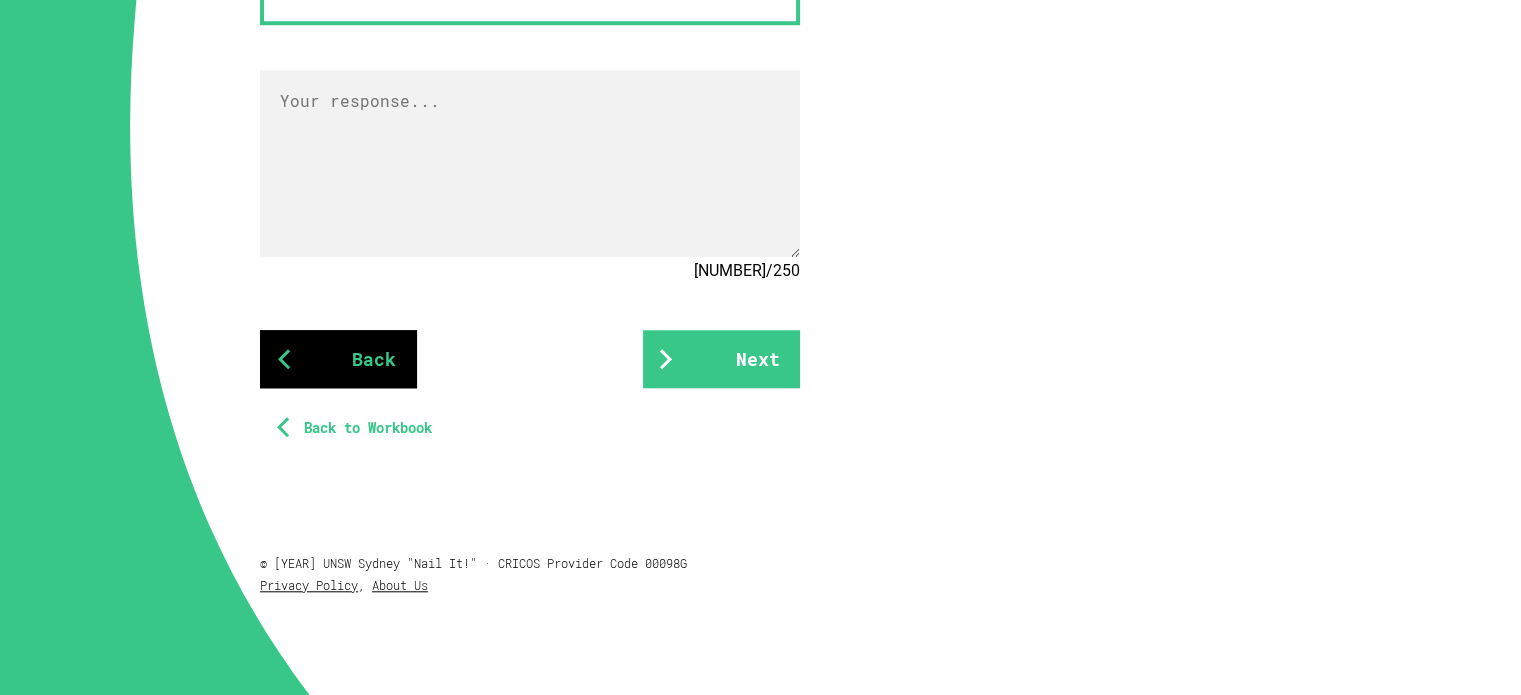 click on "Back" at bounding box center (338, 359) 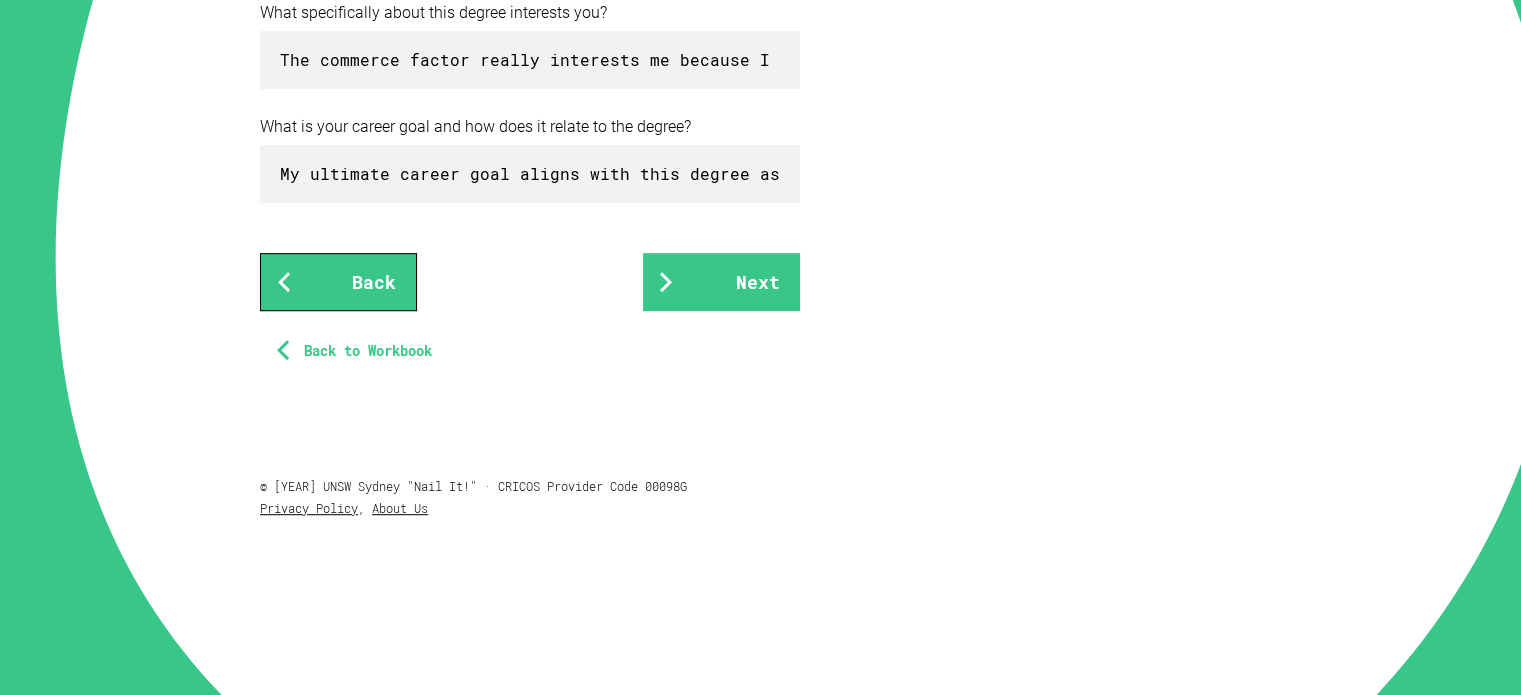 scroll, scrollTop: 0, scrollLeft: 0, axis: both 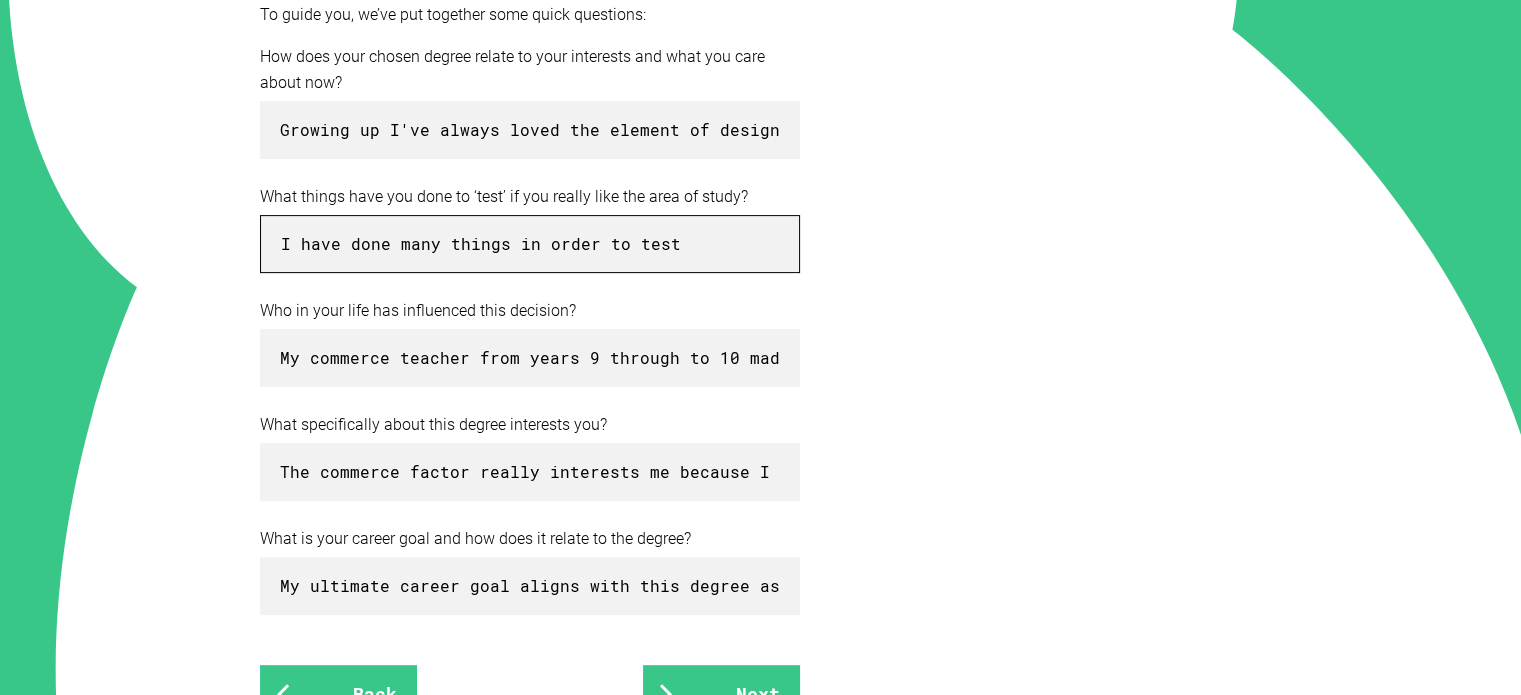 click on "I have done many things in order to test" at bounding box center (530, 244) 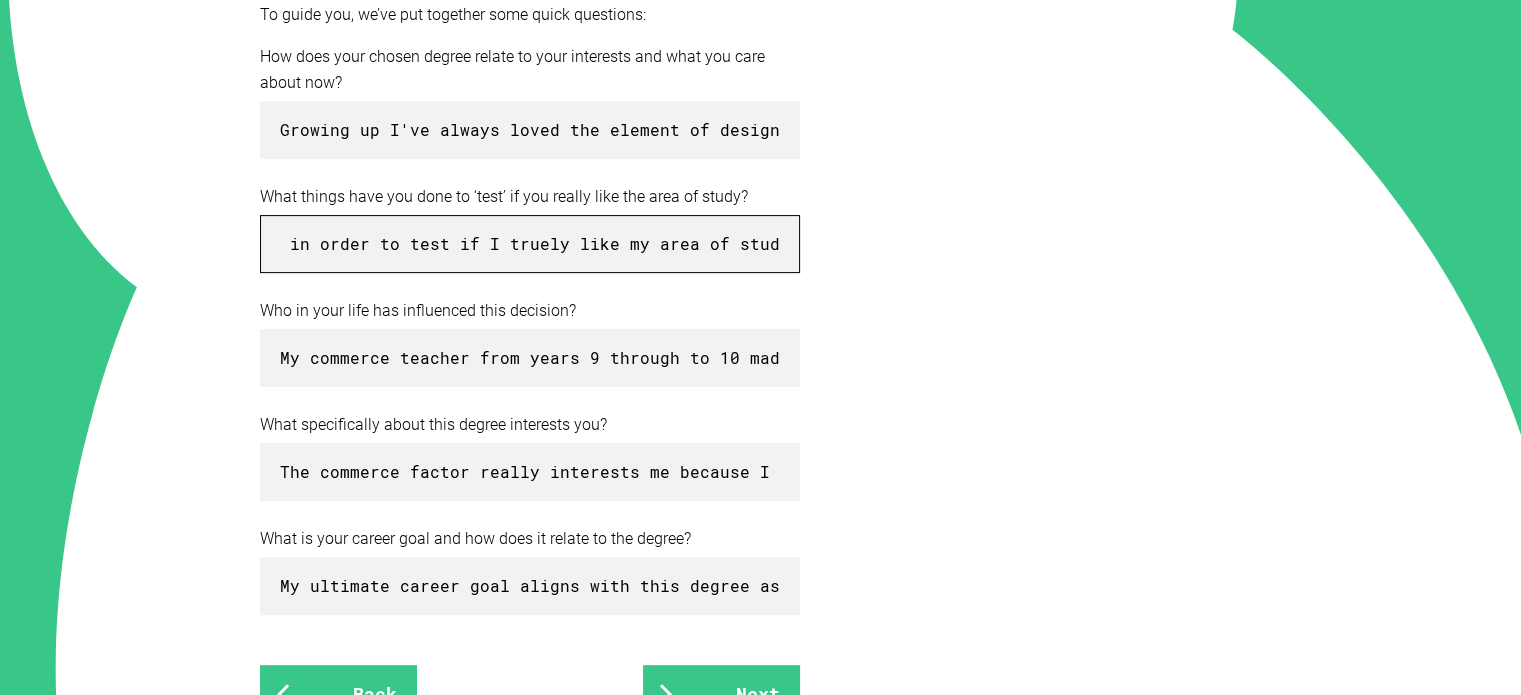 scroll, scrollTop: 0, scrollLeft: 250, axis: horizontal 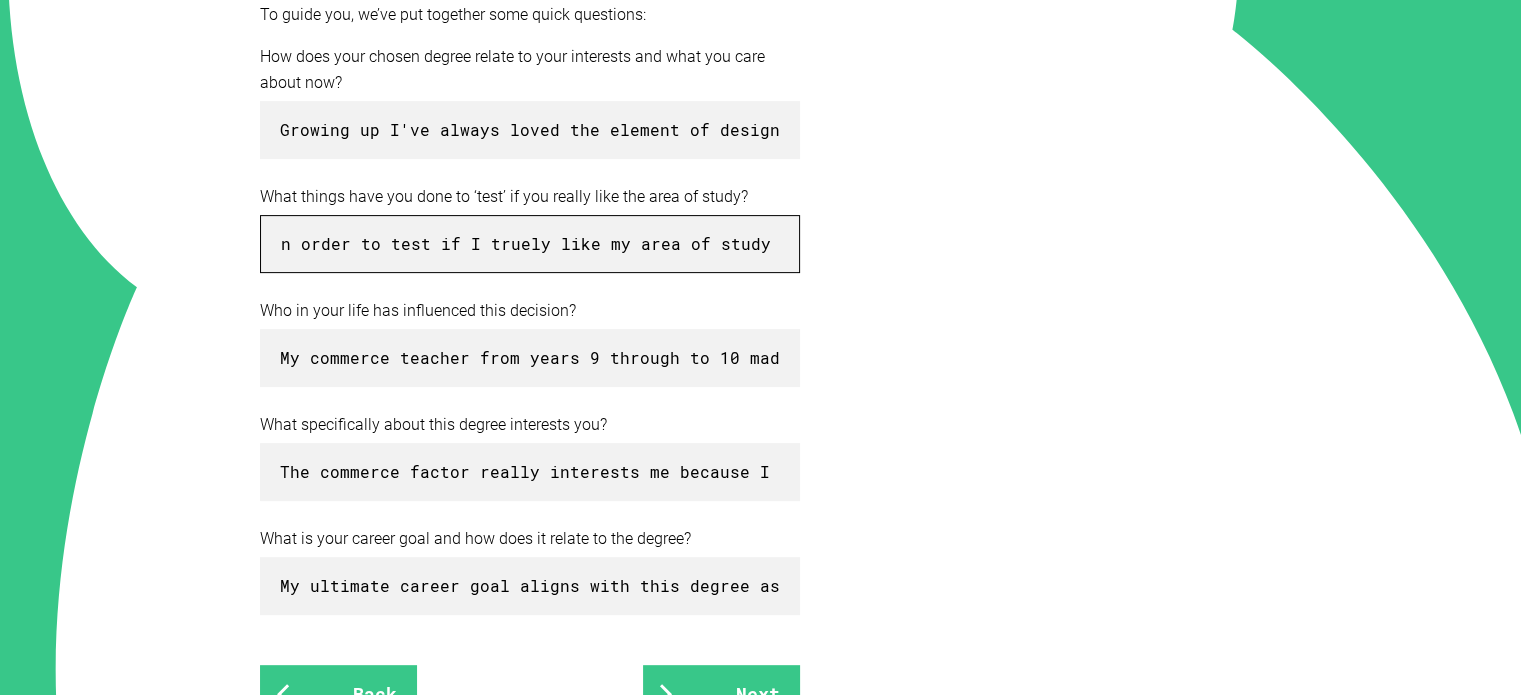 click on "I have done many things in order to test if I truely like my area of study as" at bounding box center [530, 244] 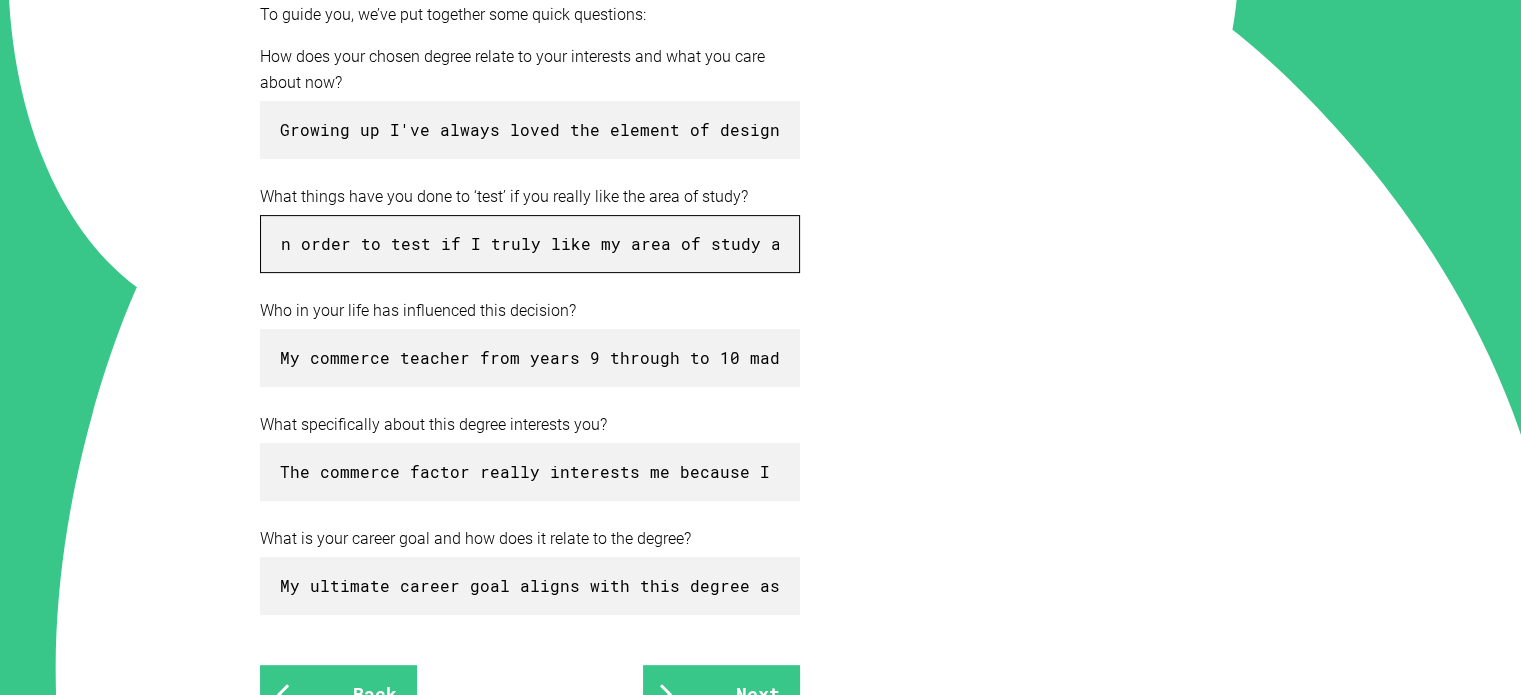 scroll, scrollTop: 0, scrollLeft: 240, axis: horizontal 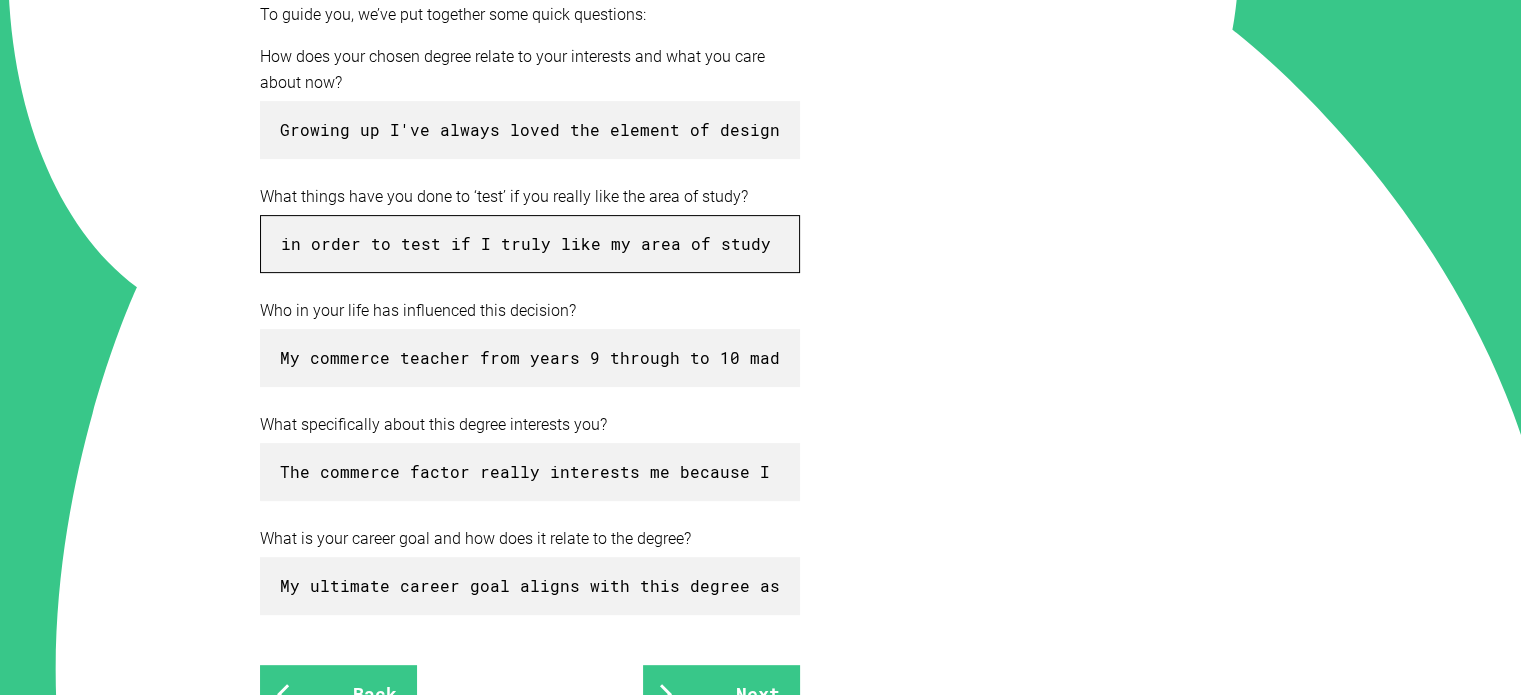 click on "I have done many things in order to test if I truly like my area of study as" at bounding box center [530, 244] 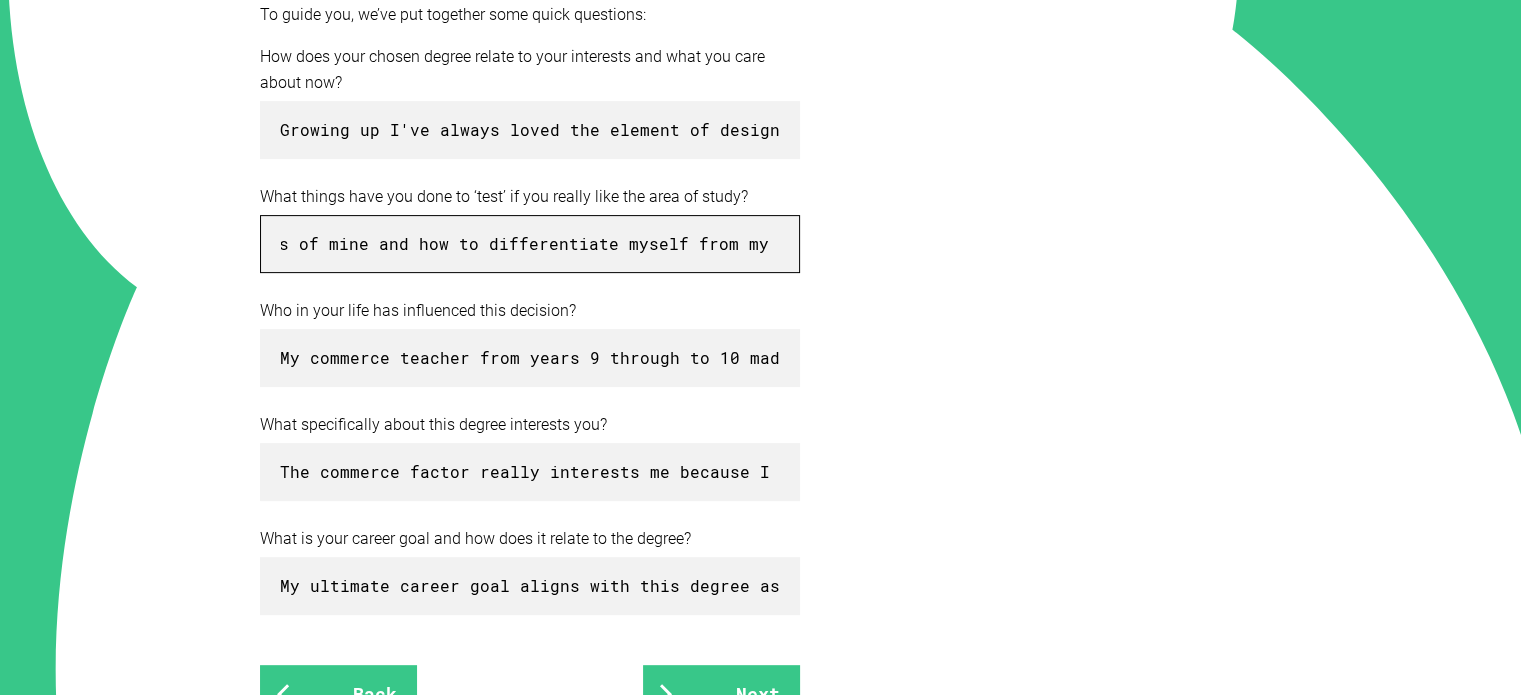 scroll, scrollTop: 0, scrollLeft: 2382, axis: horizontal 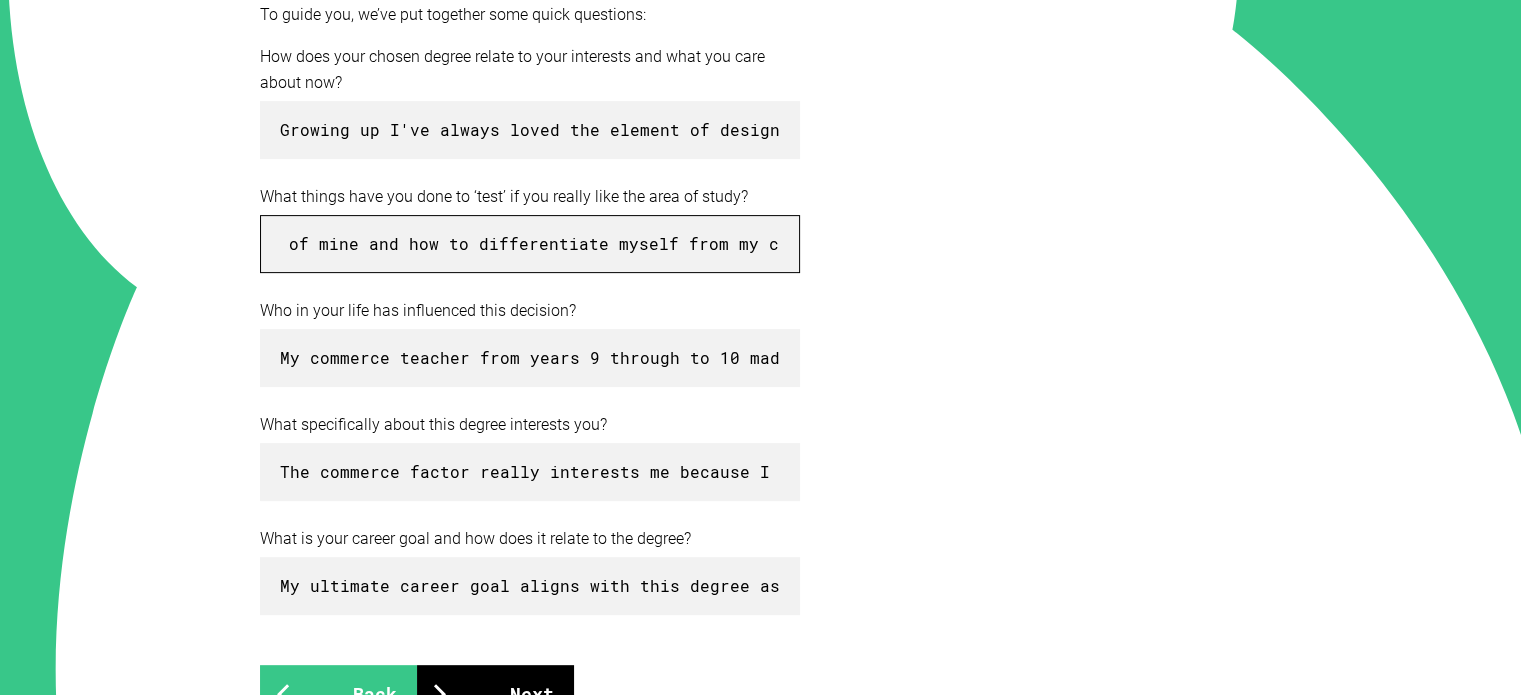 type on "I have done many things in order to test if I truly like my area of study as I've had a passion for design my whole life and am actively obtaining more theory alongside tips and tricks on what to do in relation with starting this business of mine and how to differentiate myself from my competitiors." 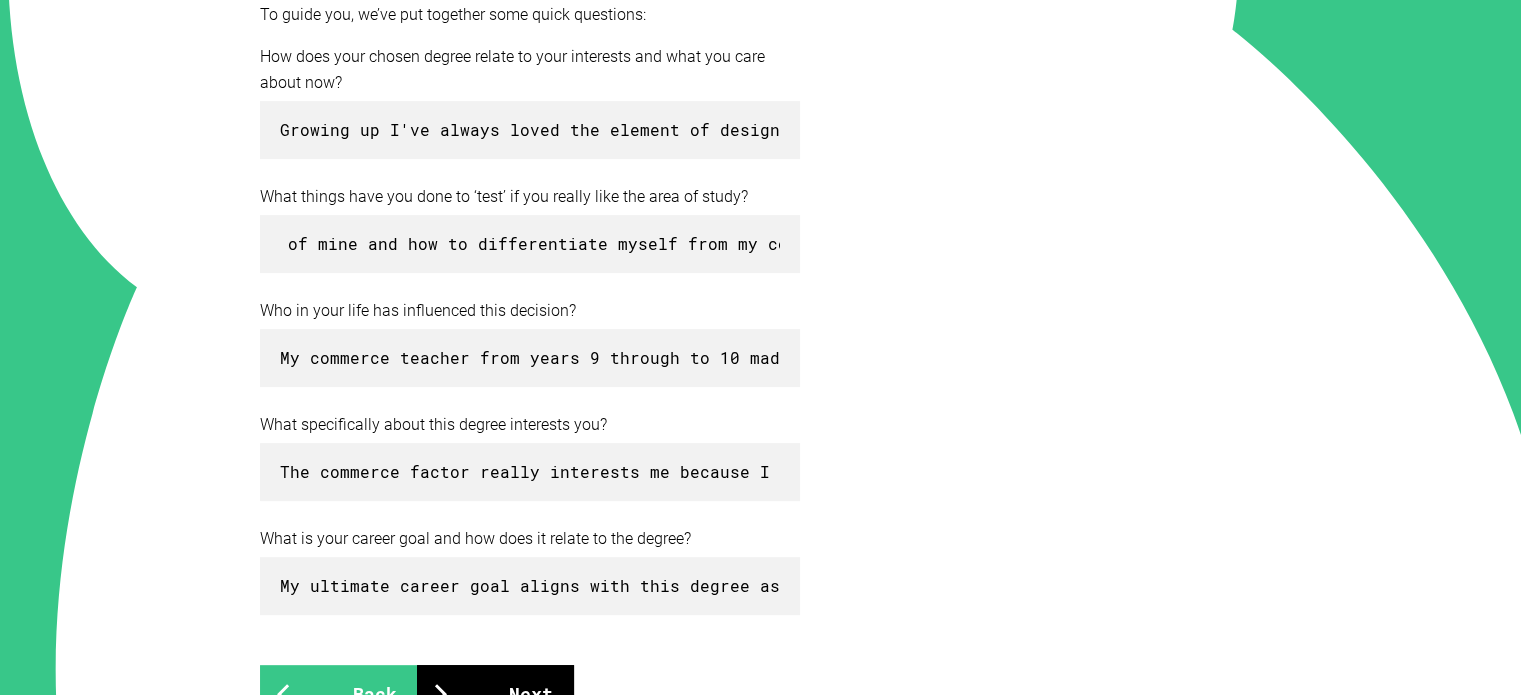 click on "Next" at bounding box center [495, 694] 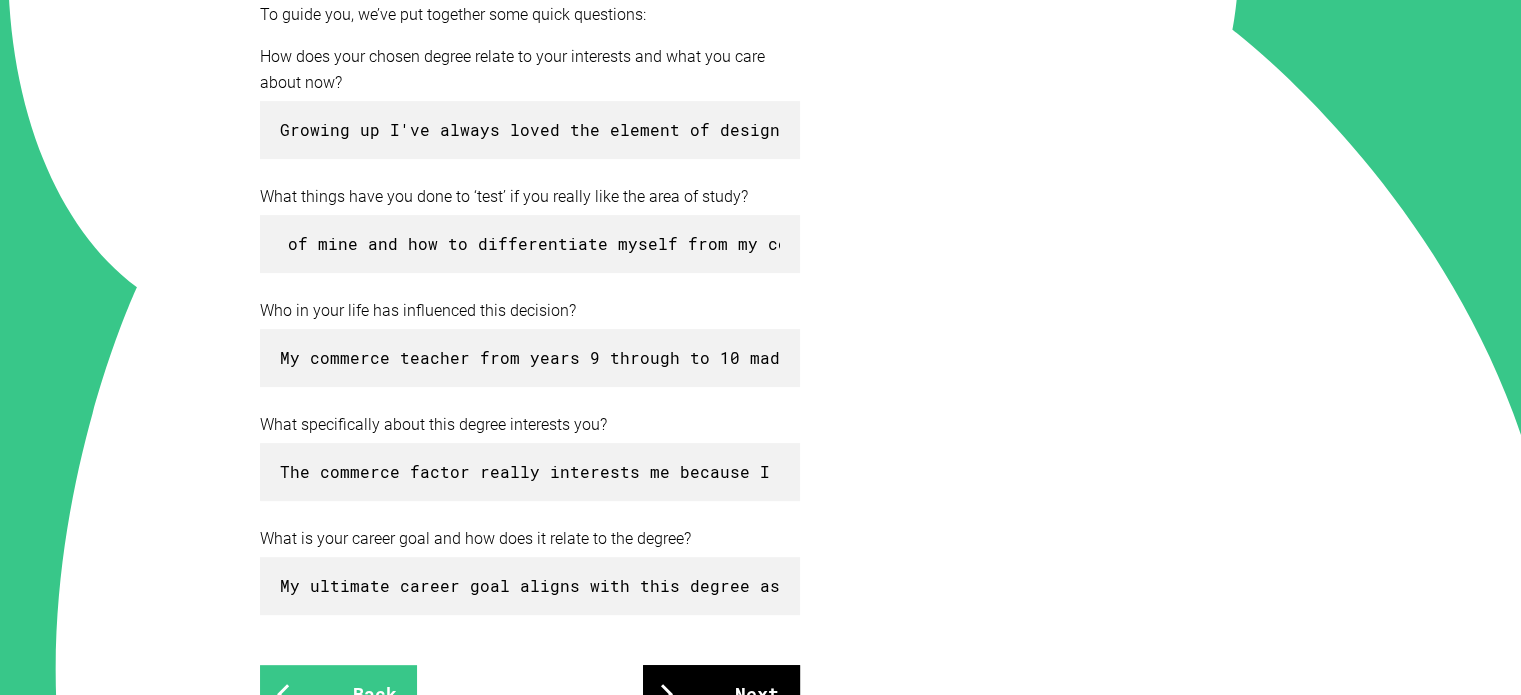scroll, scrollTop: 0, scrollLeft: 0, axis: both 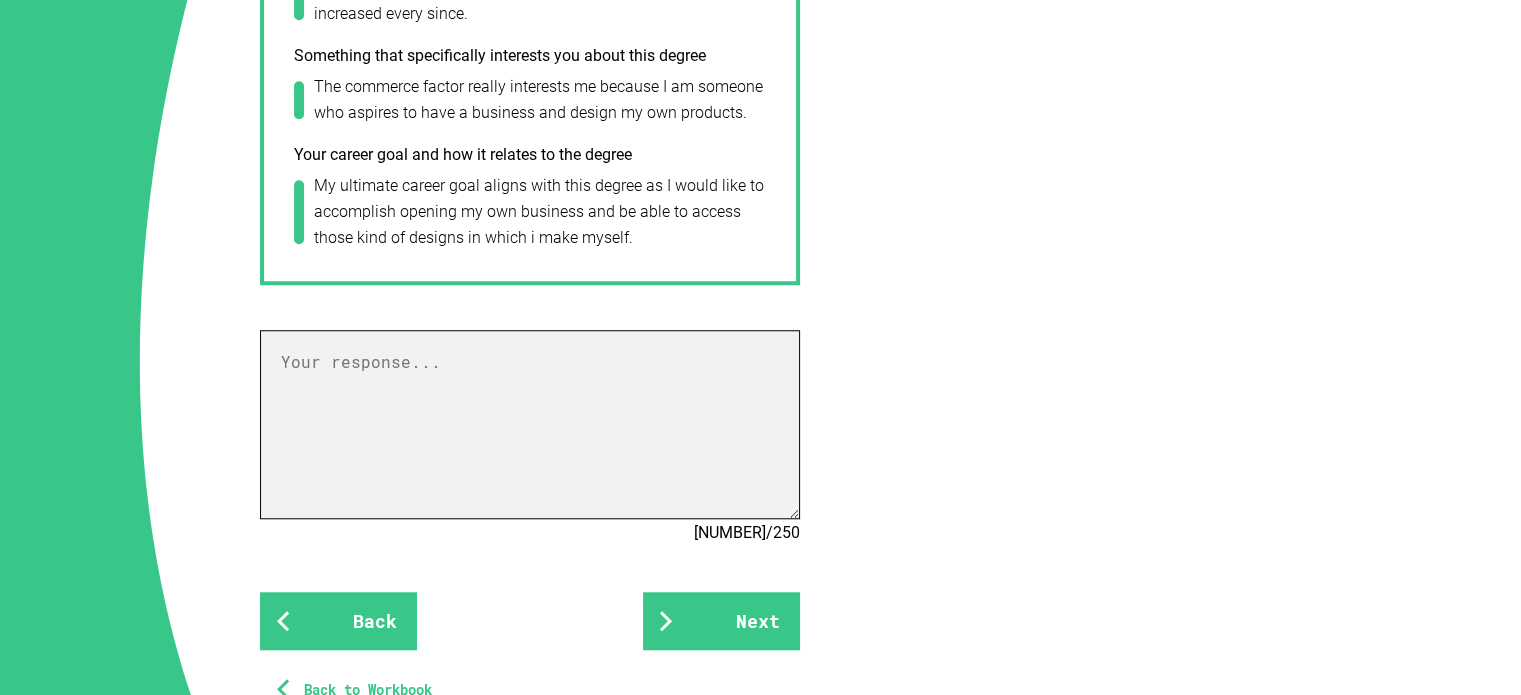 click at bounding box center (530, 424) 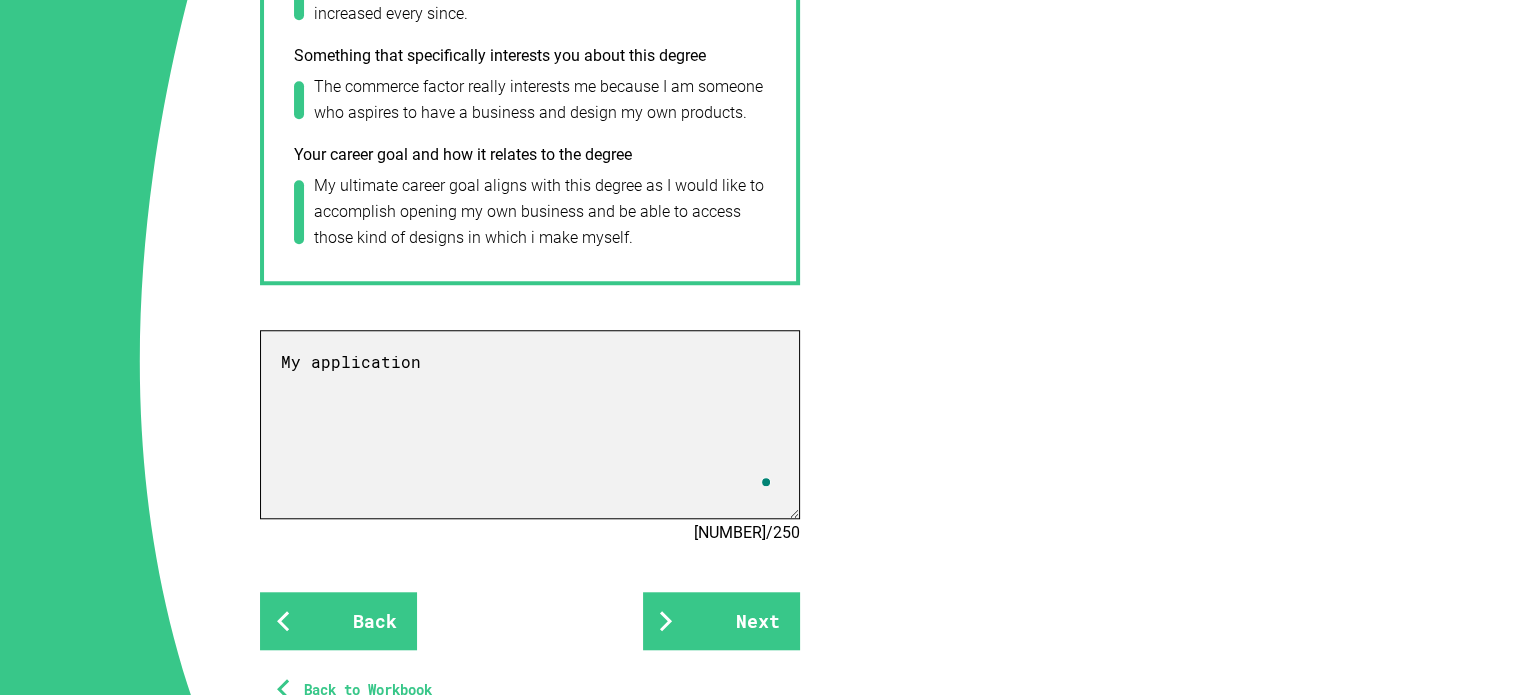 type on "My application" 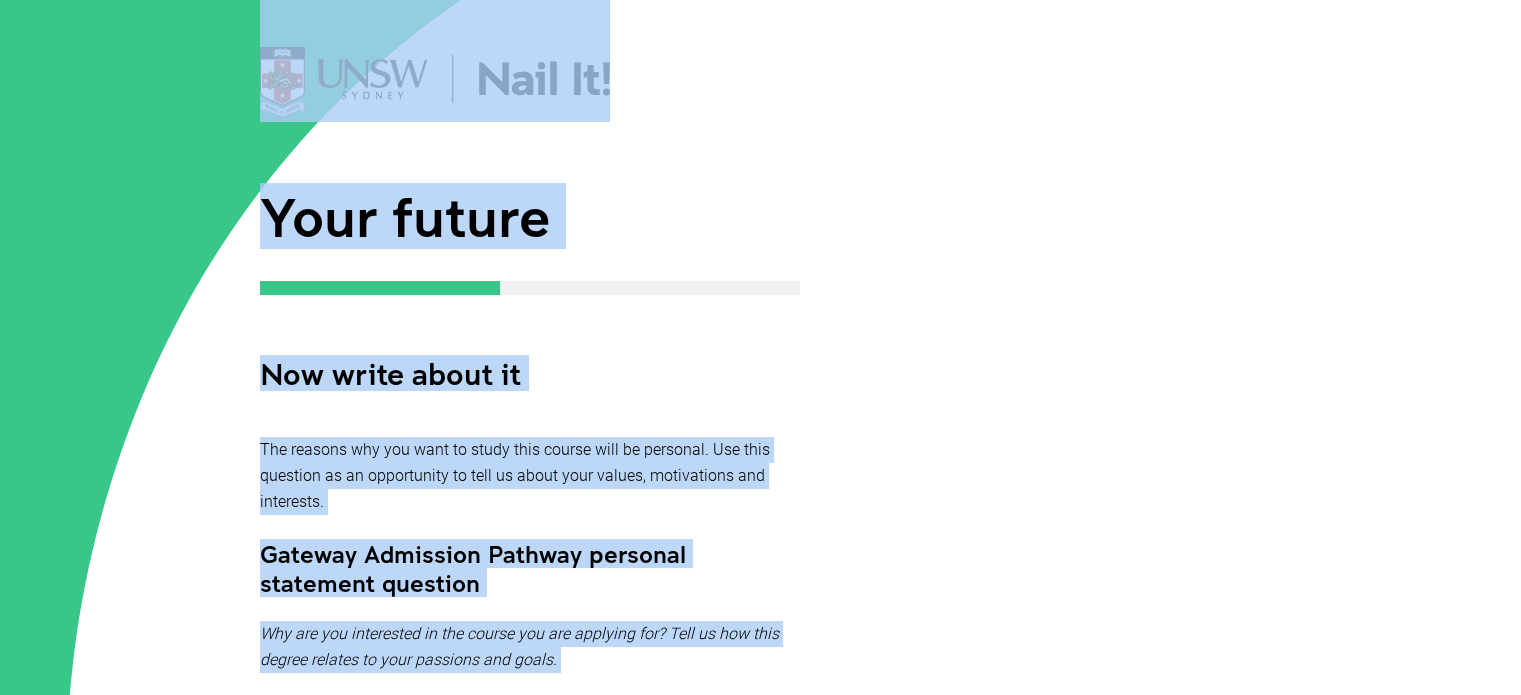 scroll, scrollTop: 0, scrollLeft: 0, axis: both 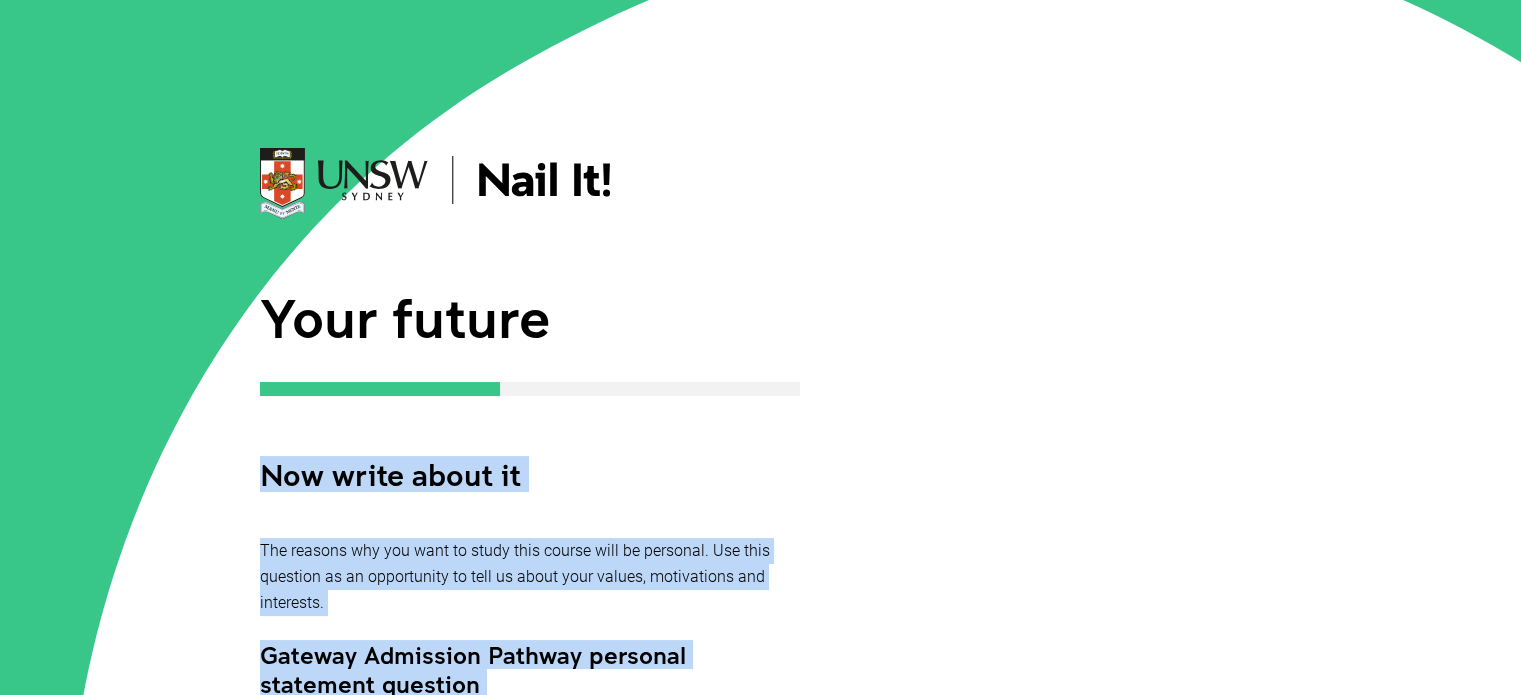 drag, startPoint x: 665, startPoint y: 250, endPoint x: 220, endPoint y: 432, distance: 480.77957 